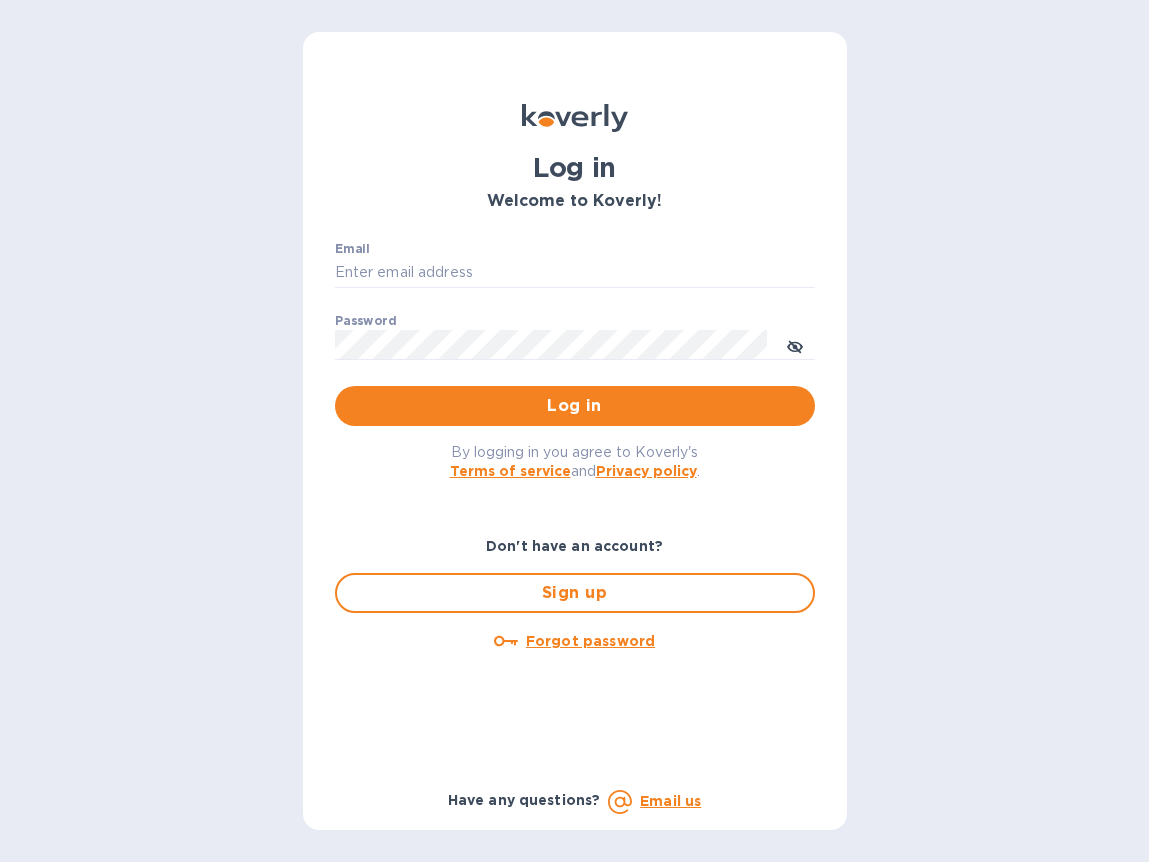 scroll, scrollTop: 0, scrollLeft: 0, axis: both 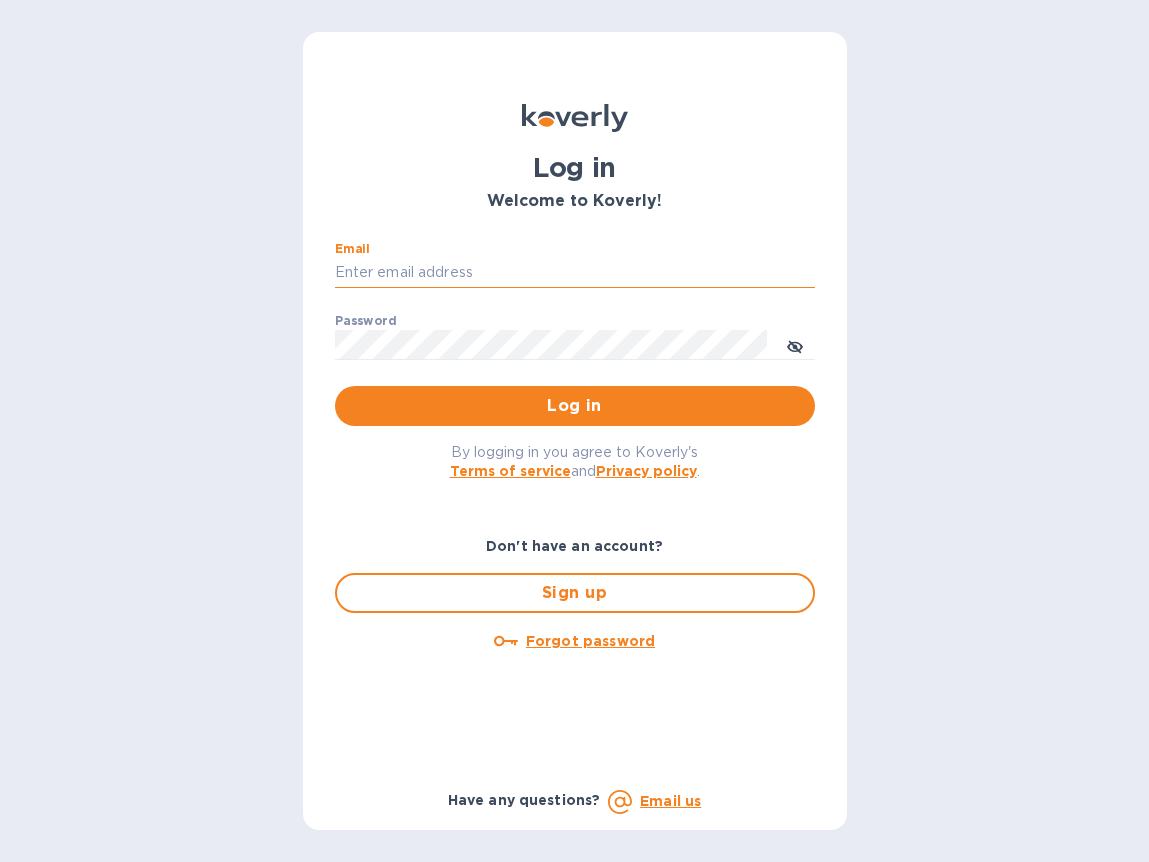 click on "Email" at bounding box center [575, 273] 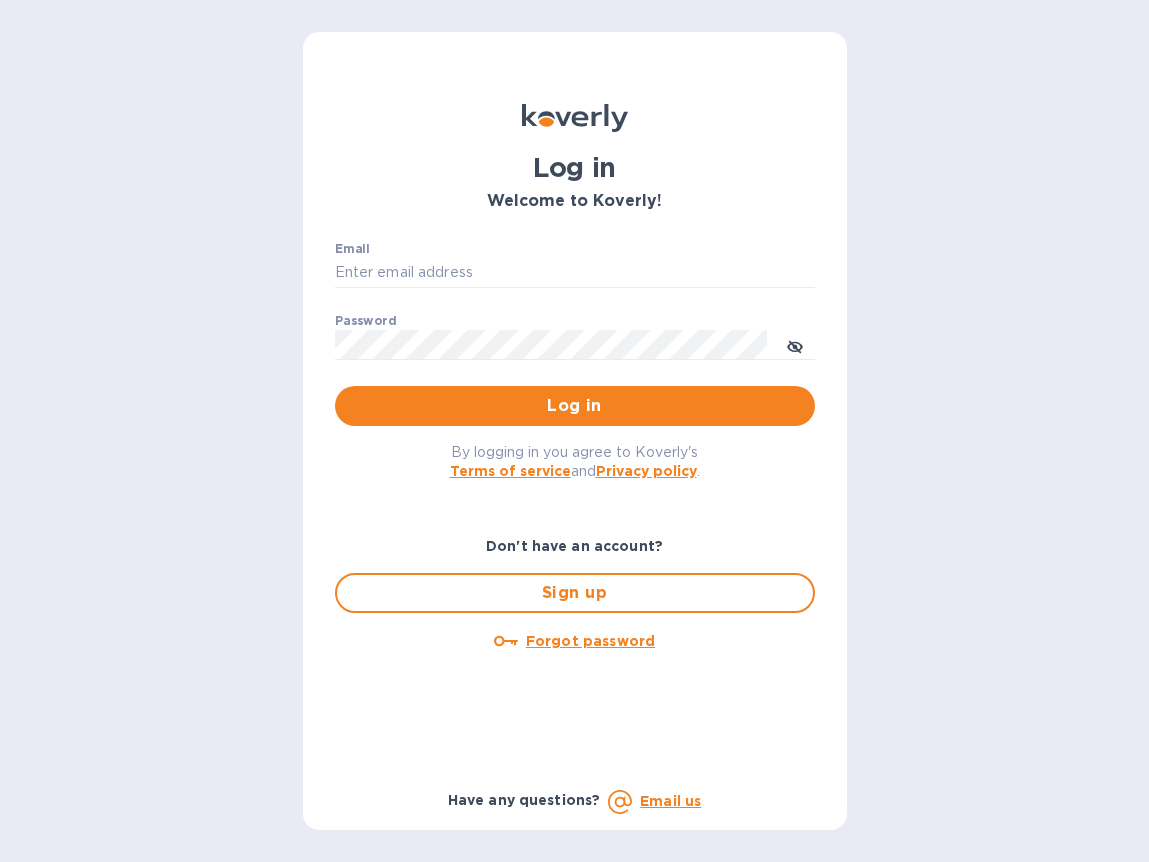 type on "cyarbroughjr@savannahriverfulfillment.com" 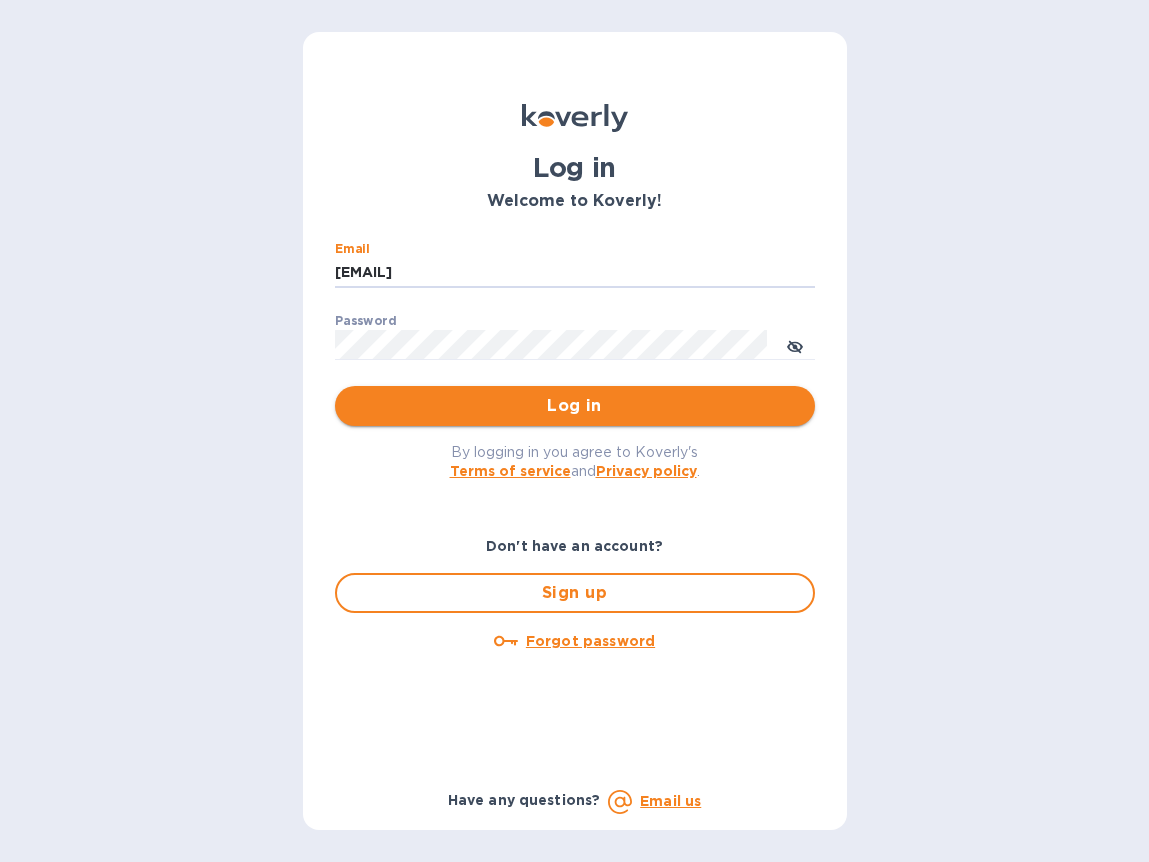 click on "Log in" at bounding box center [575, 406] 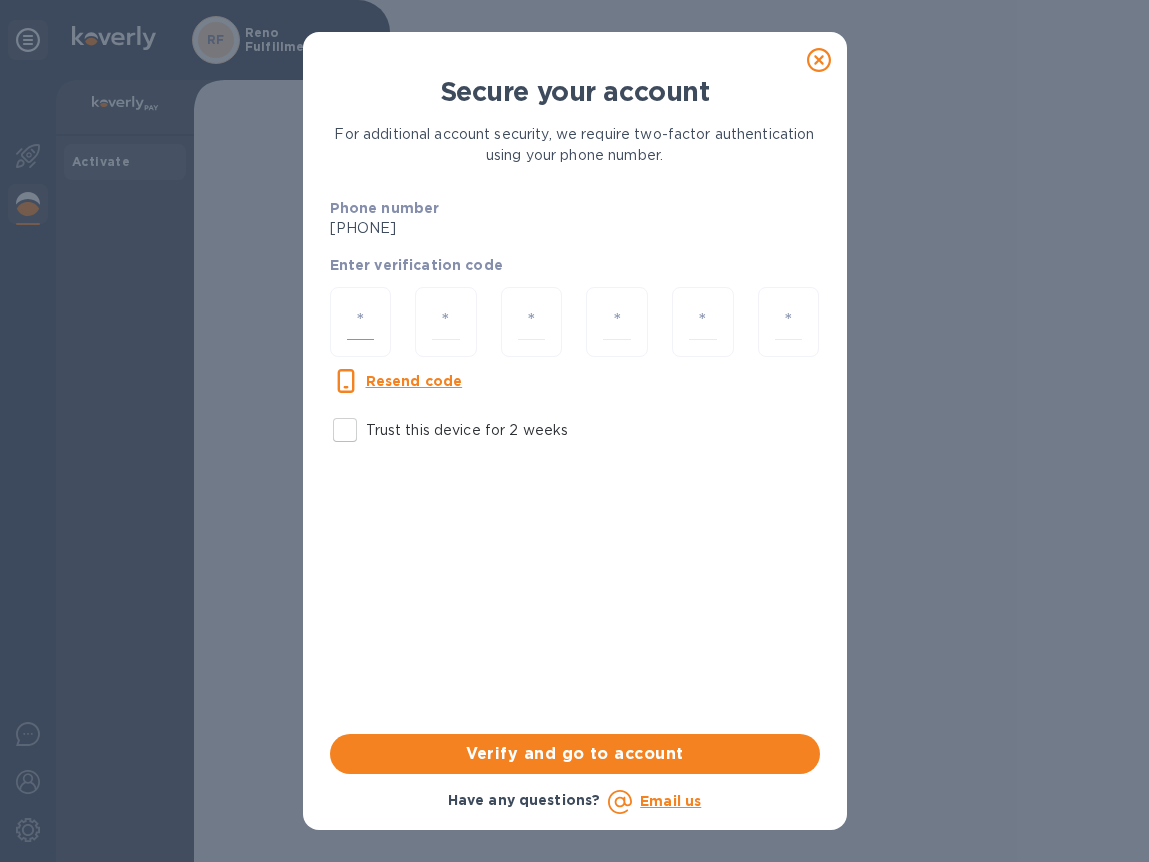click at bounding box center [361, 322] 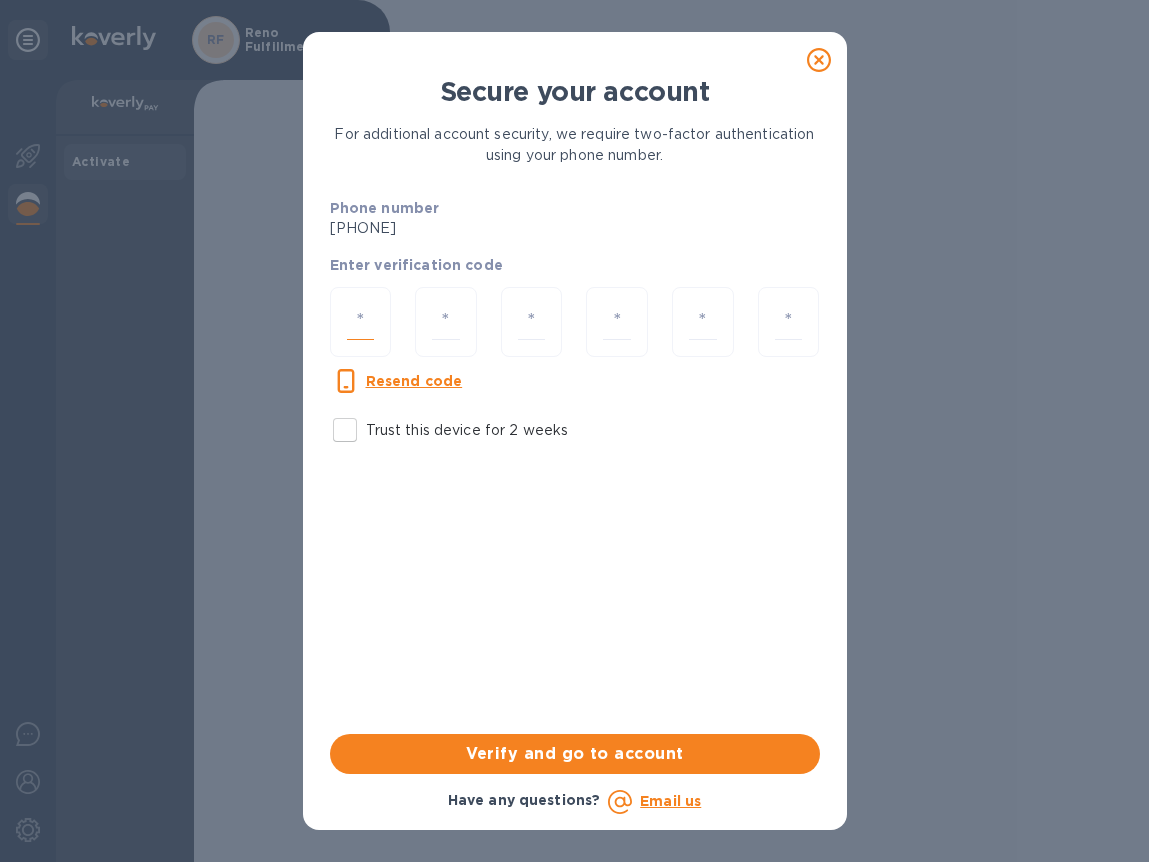 type on "2" 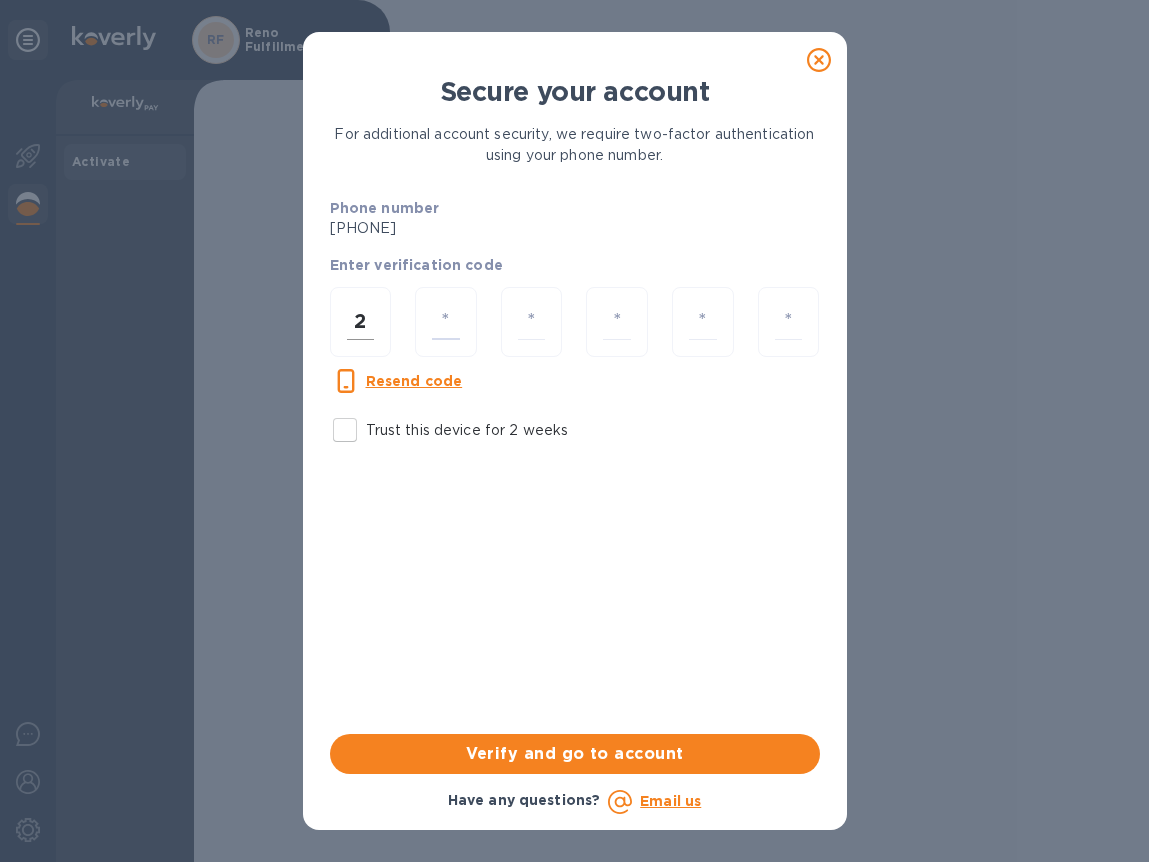 type on "9" 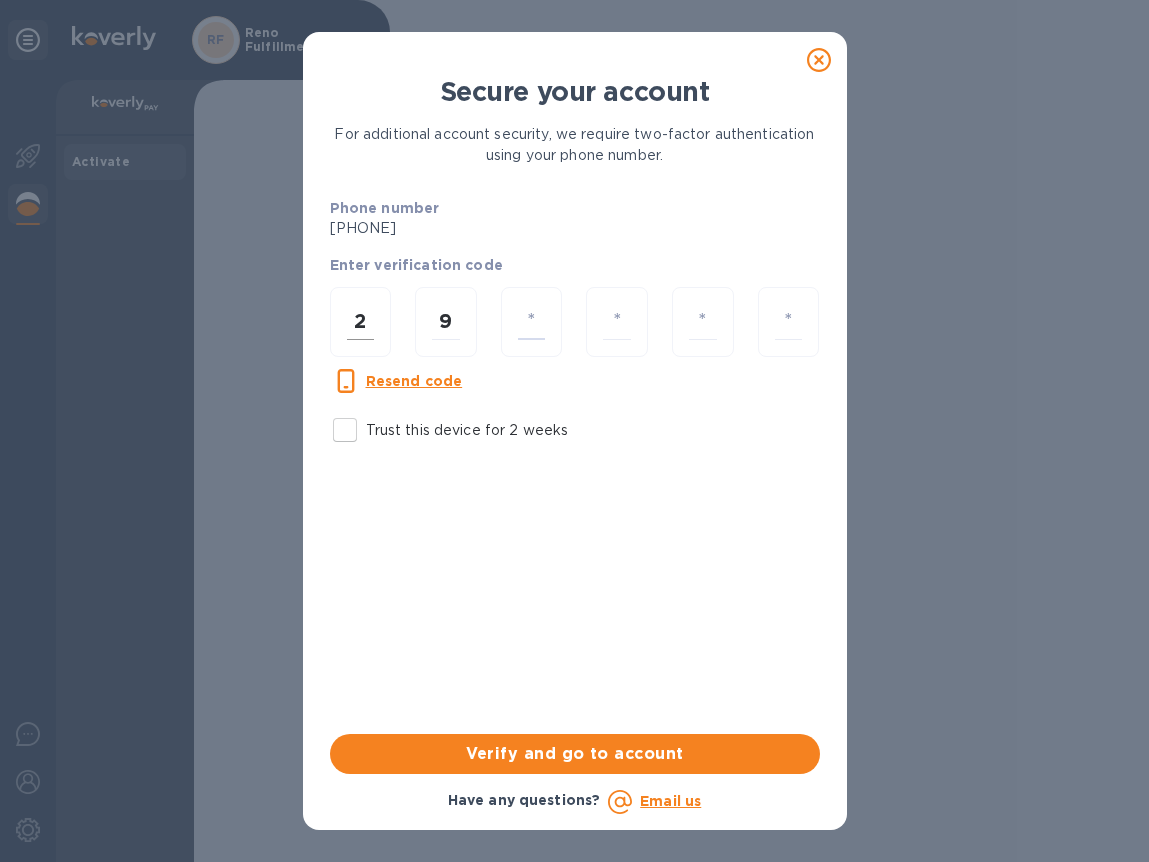 type on "5" 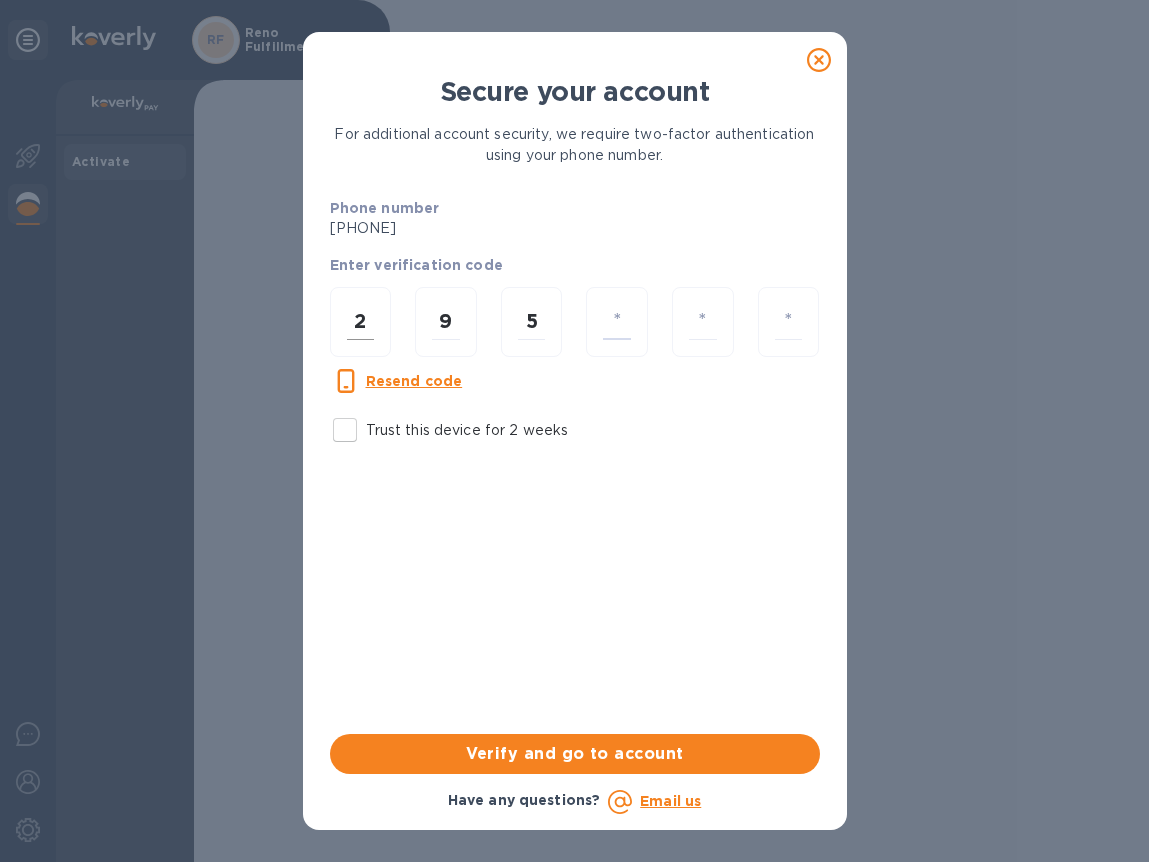 type on "0" 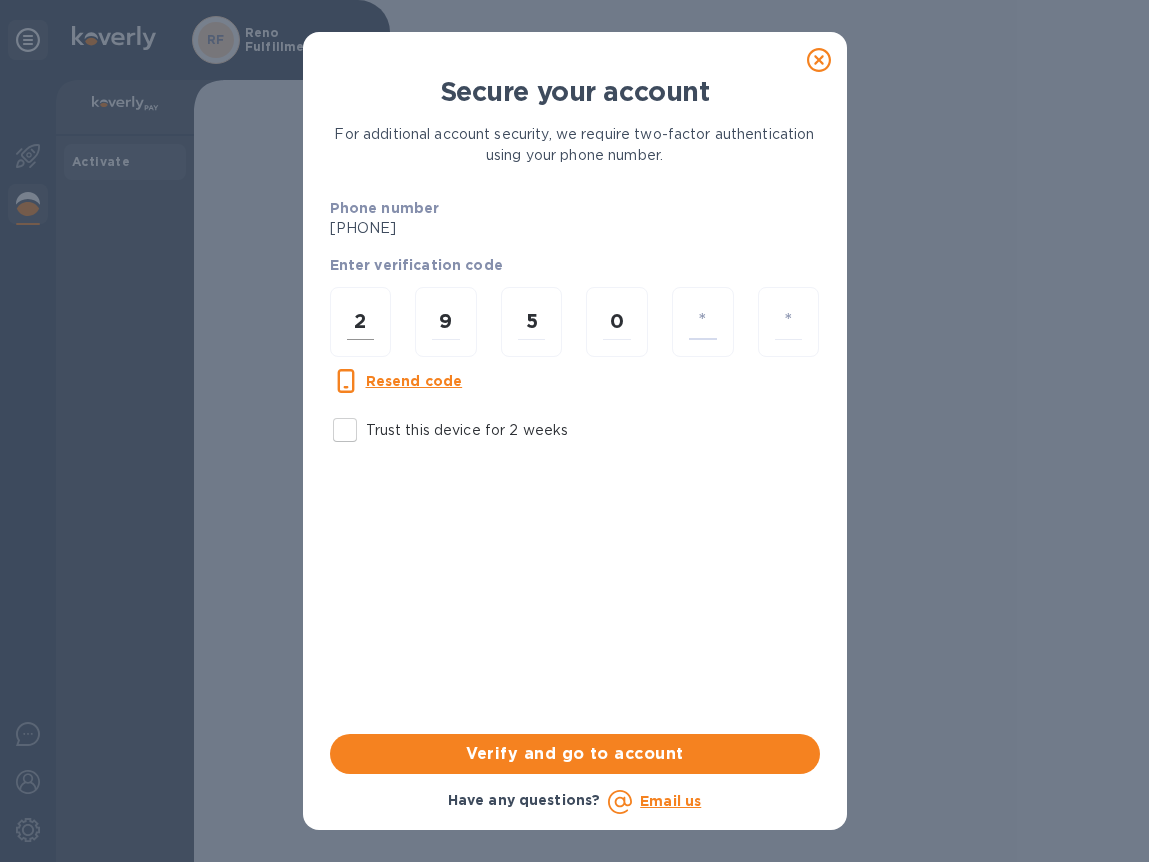 type on "4" 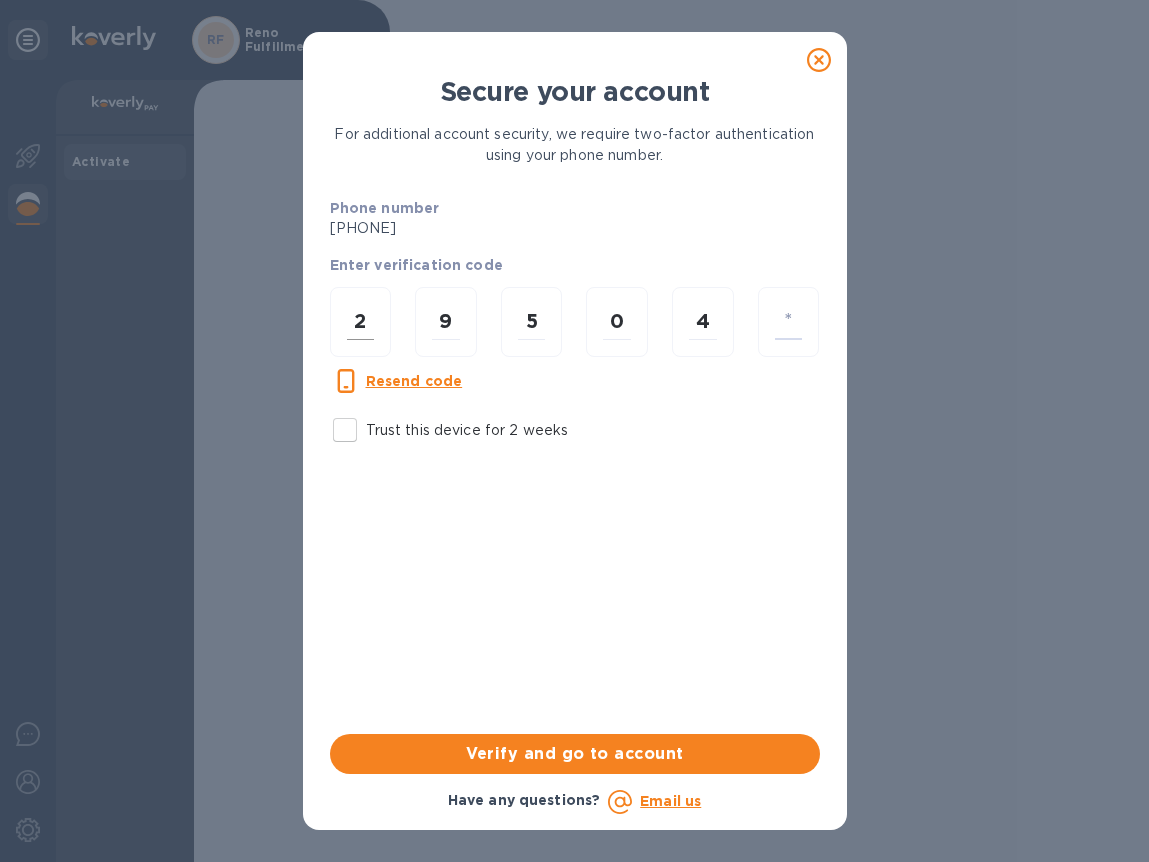 type on "3" 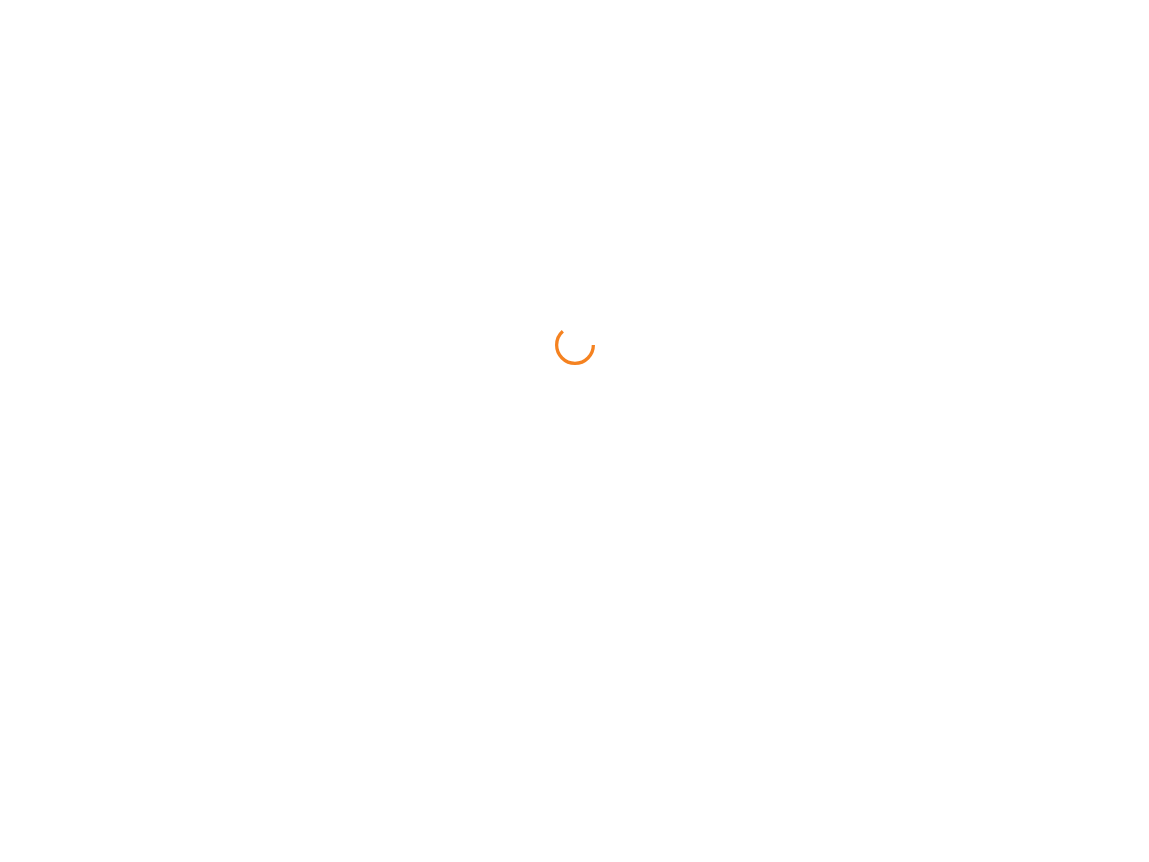 scroll, scrollTop: 0, scrollLeft: 0, axis: both 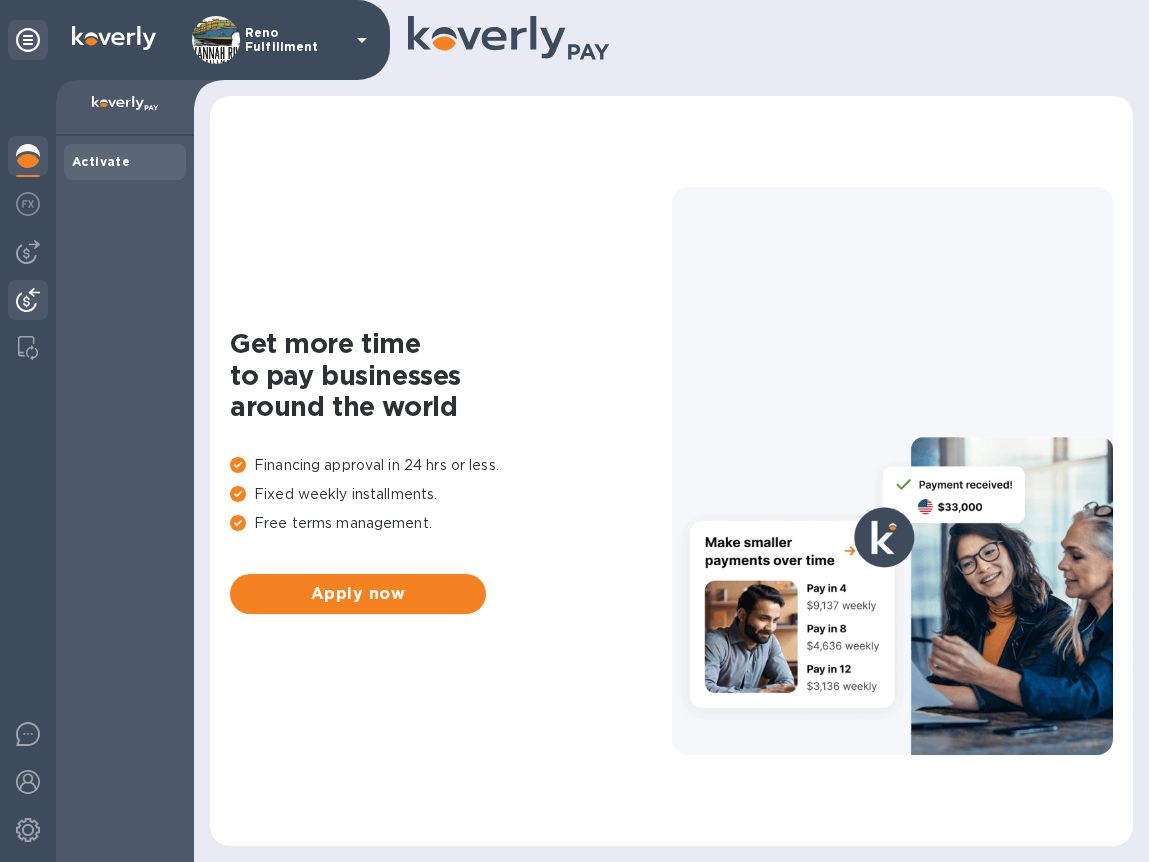 click at bounding box center [28, 300] 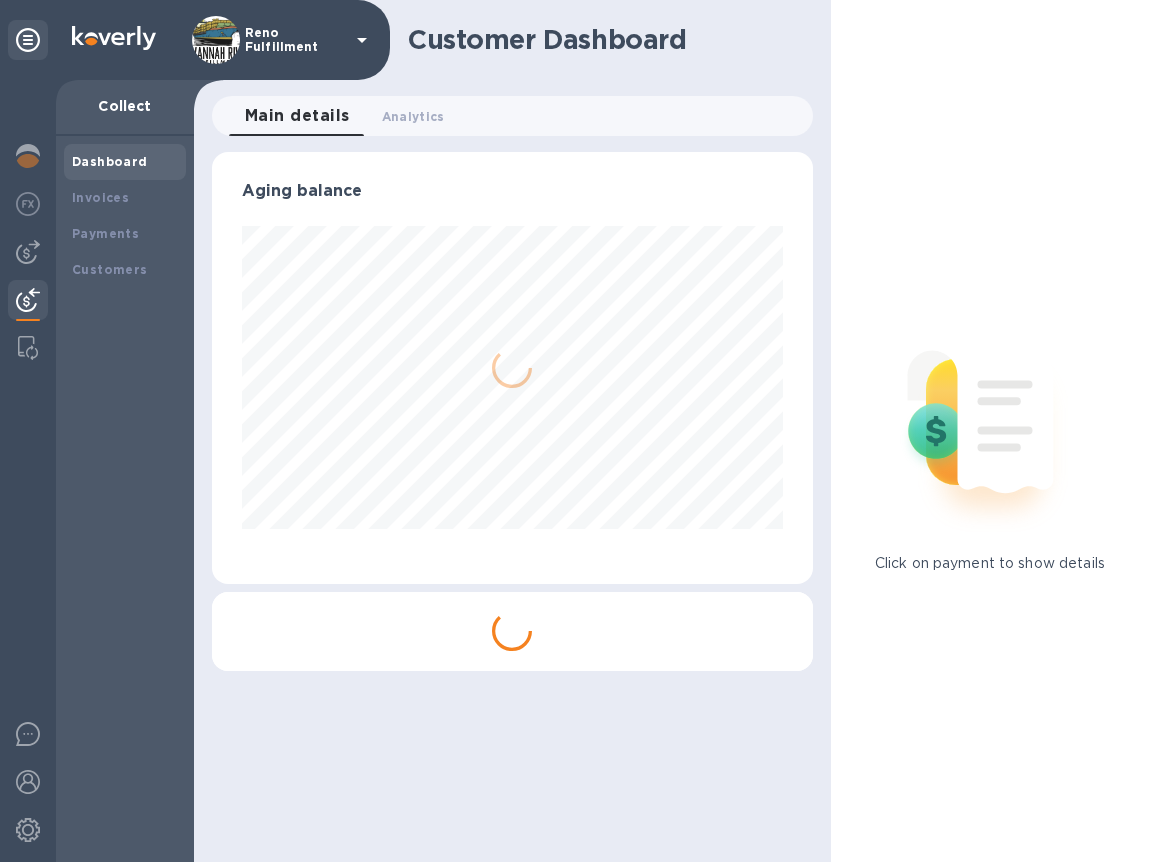 scroll, scrollTop: 432, scrollLeft: 593, axis: both 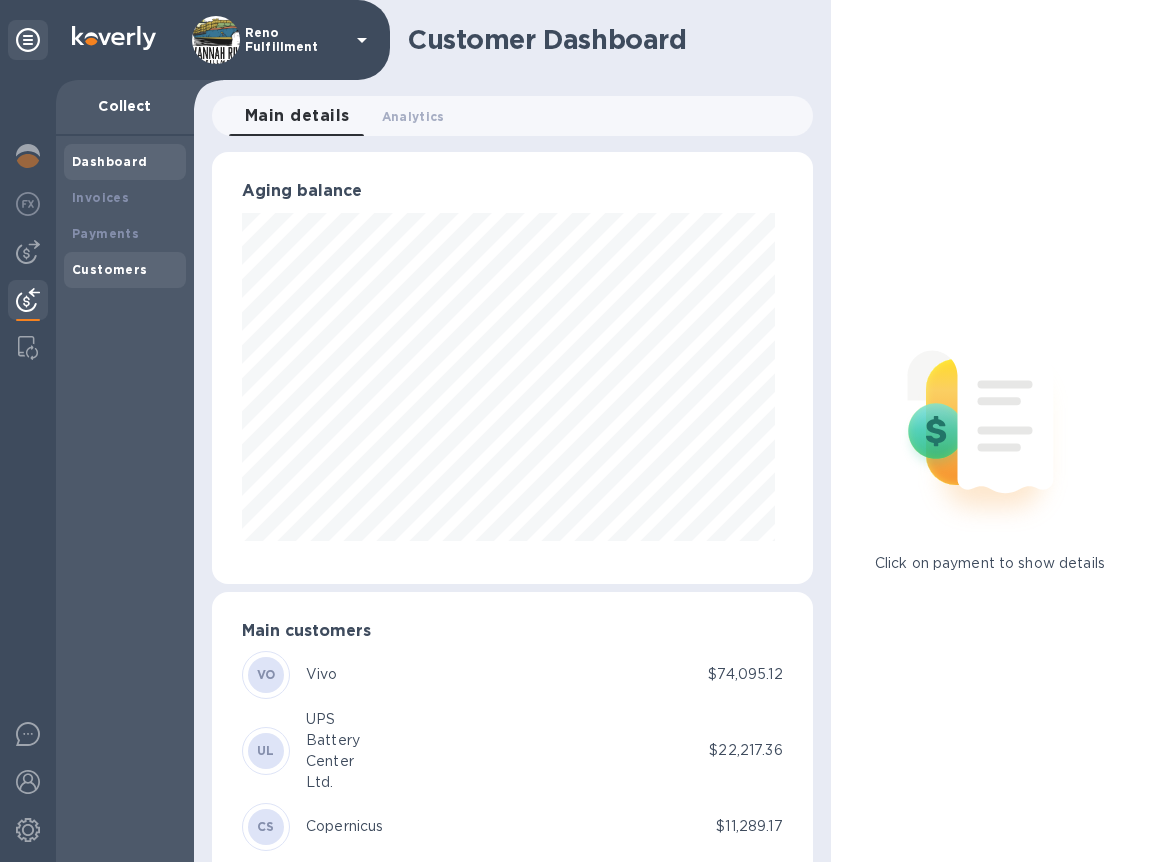 click on "Customers" at bounding box center (110, 269) 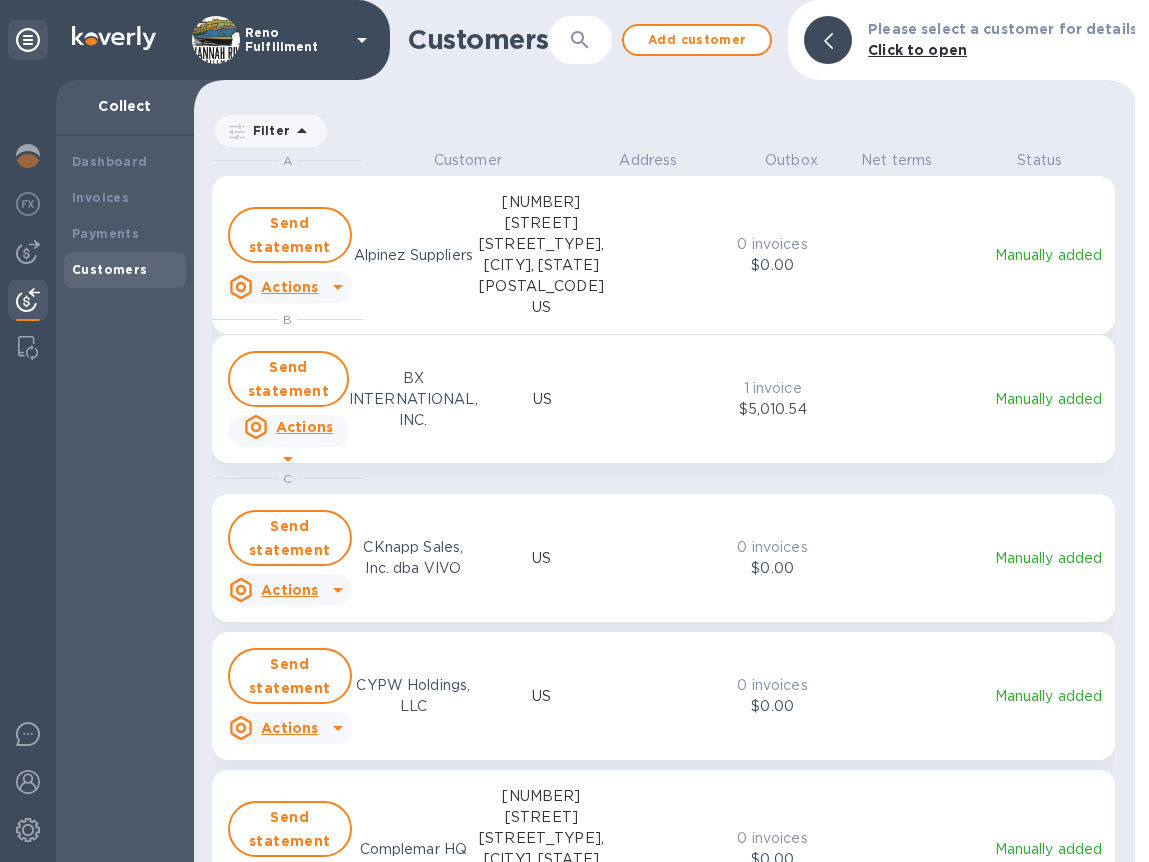 scroll, scrollTop: 17, scrollLeft: 9, axis: both 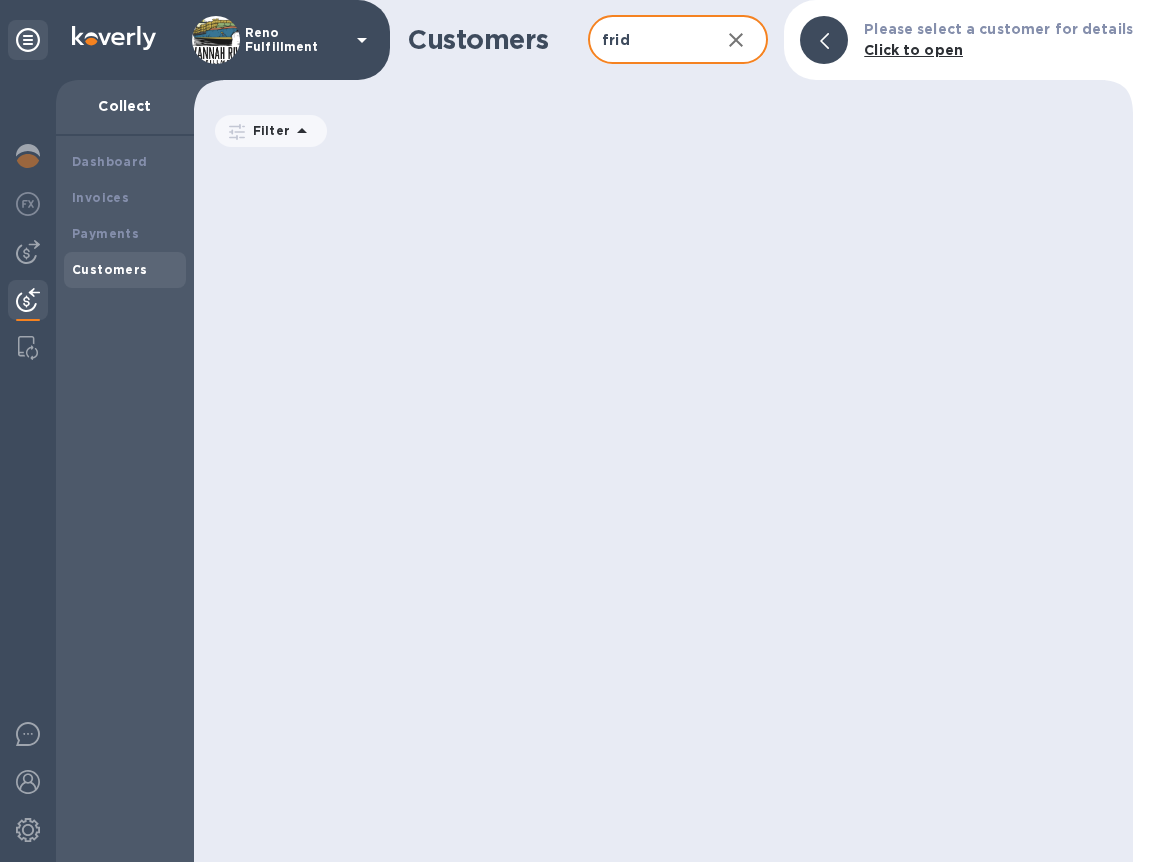 type on "fridays" 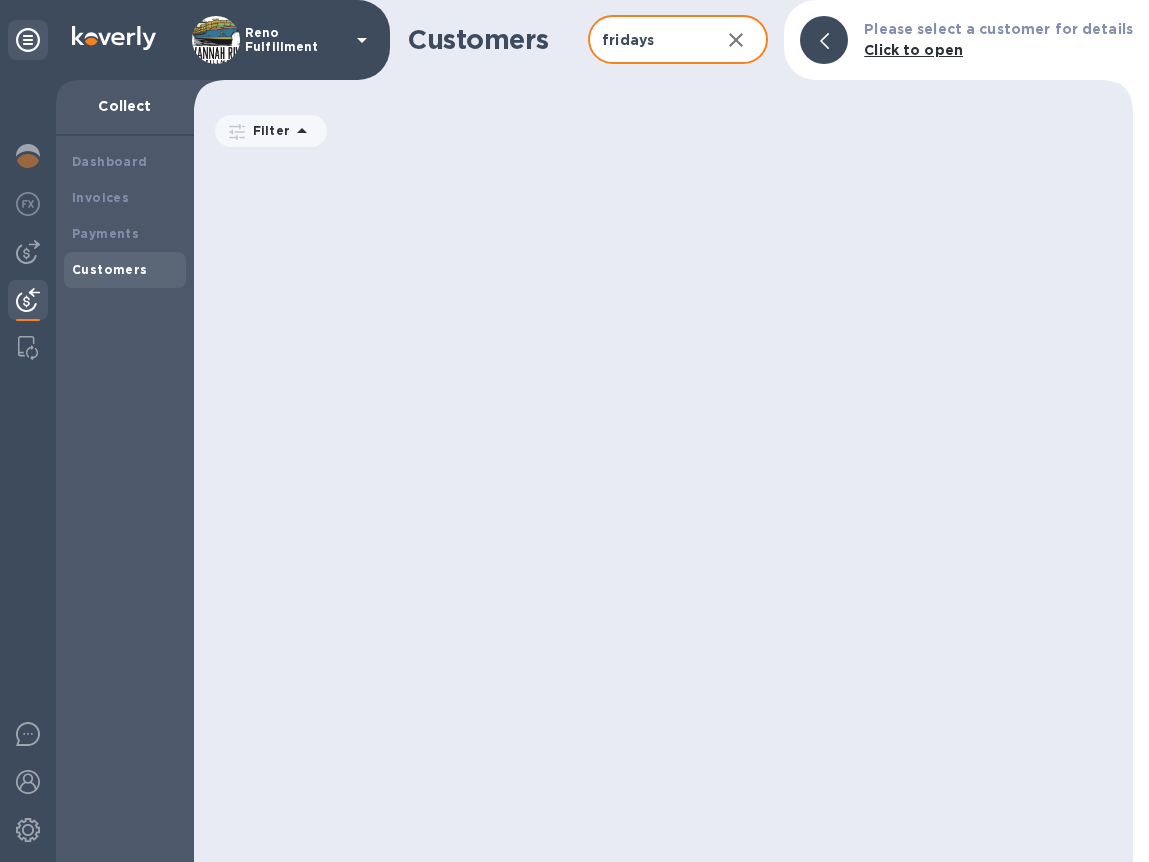 scroll, scrollTop: 17, scrollLeft: 9, axis: both 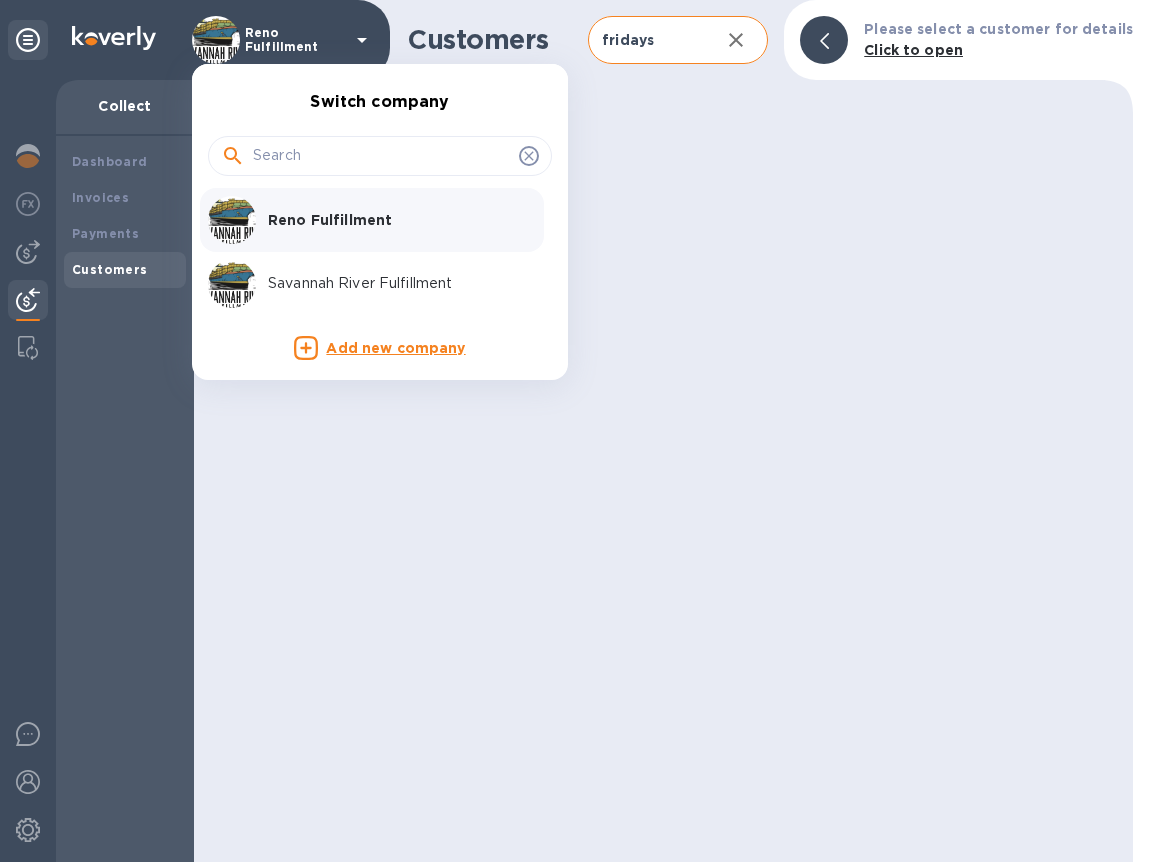 click on "Savannah River Fulfillment" at bounding box center (394, 283) 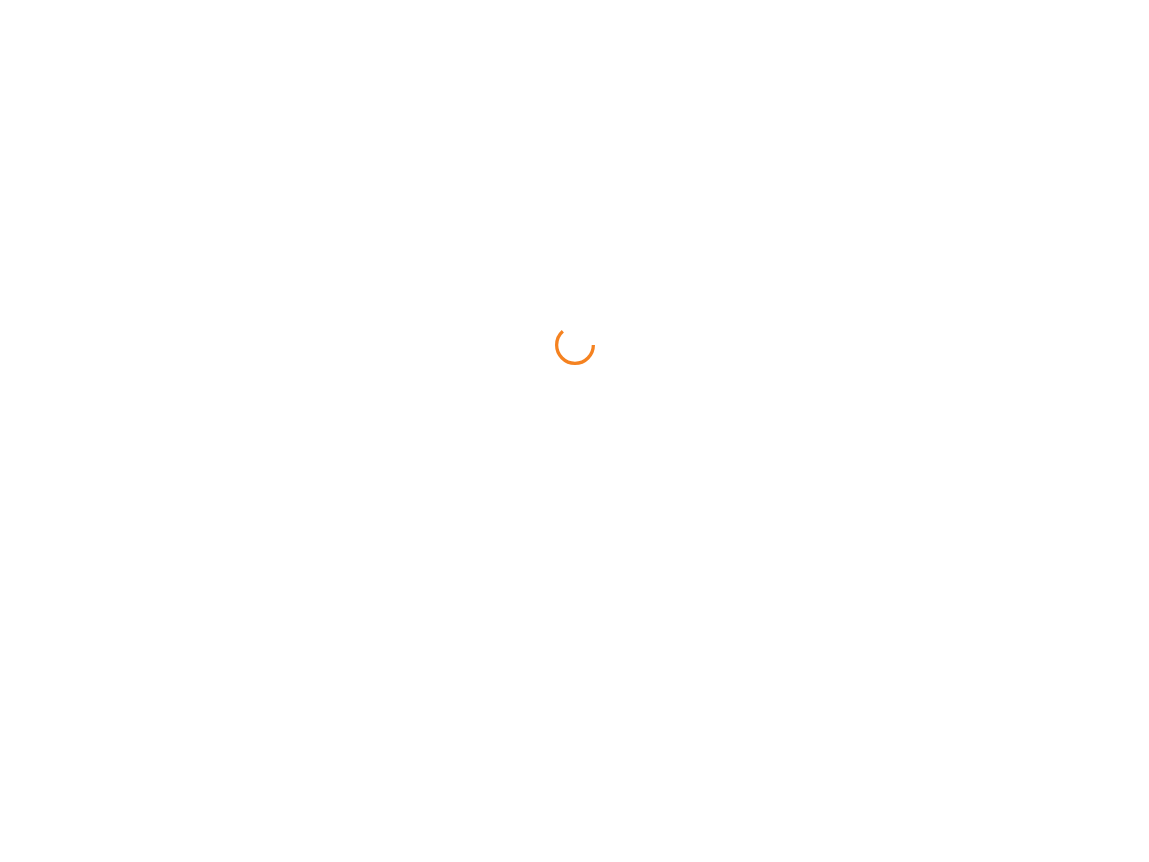 scroll, scrollTop: 0, scrollLeft: 0, axis: both 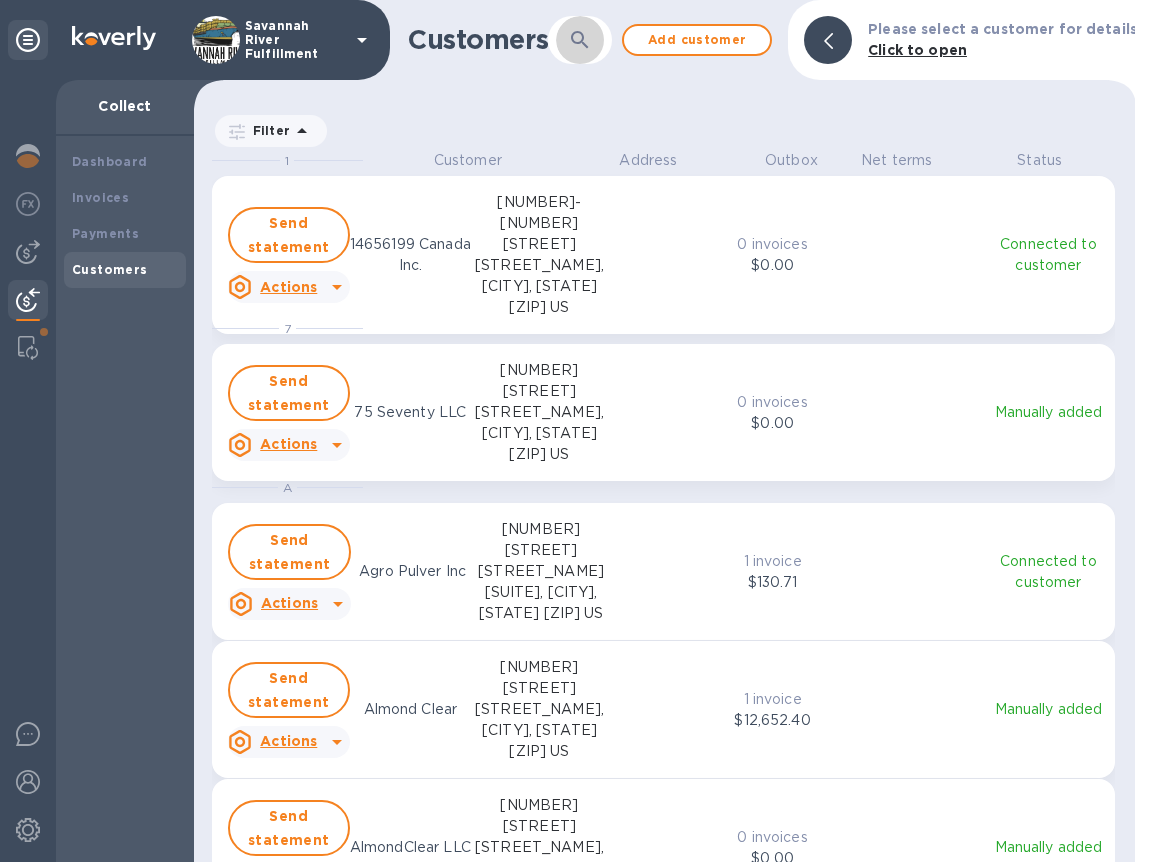 click at bounding box center [580, 40] 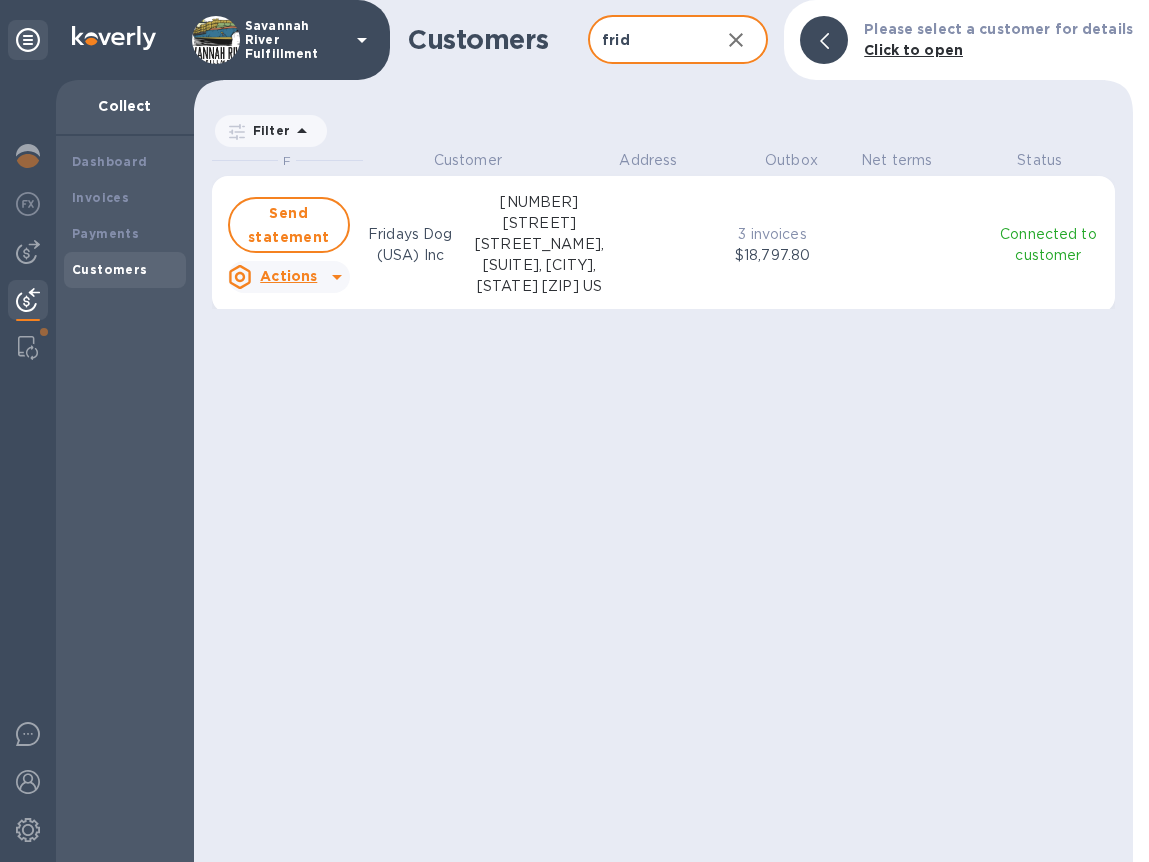 scroll, scrollTop: 17, scrollLeft: 9, axis: both 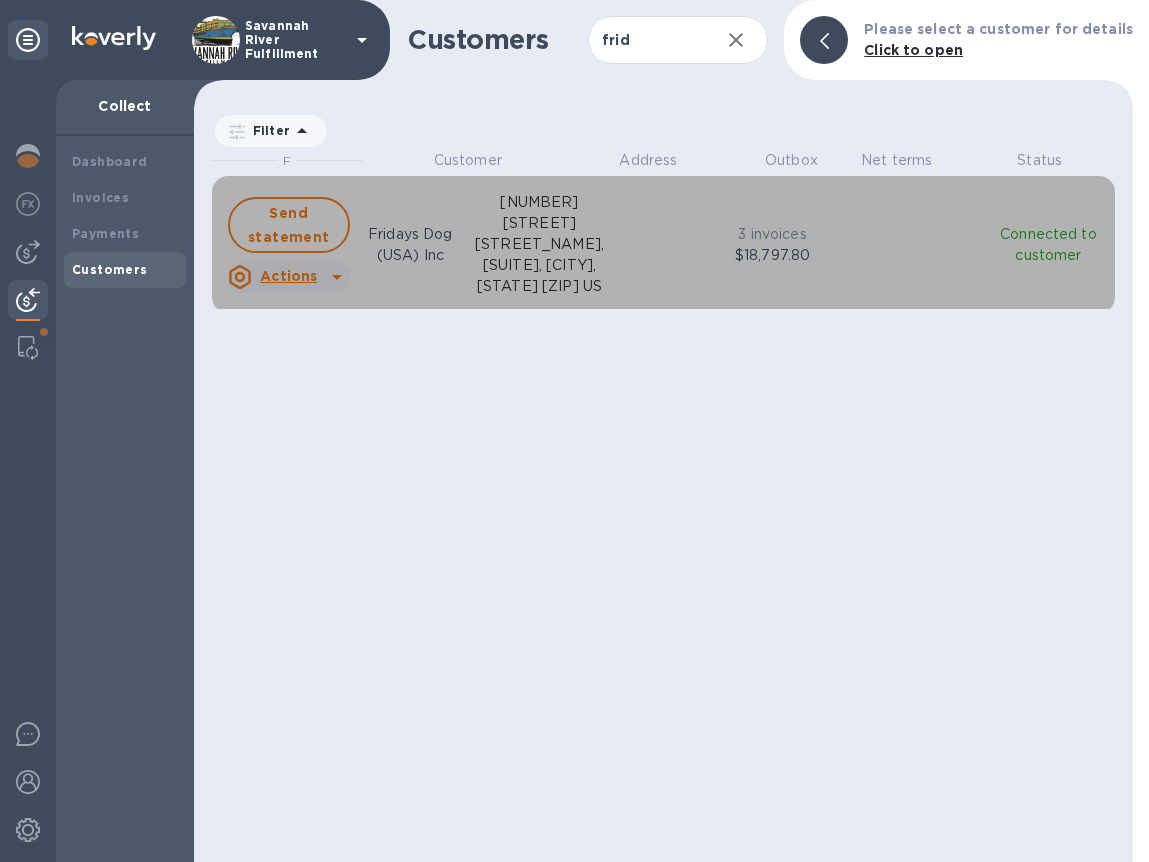 click 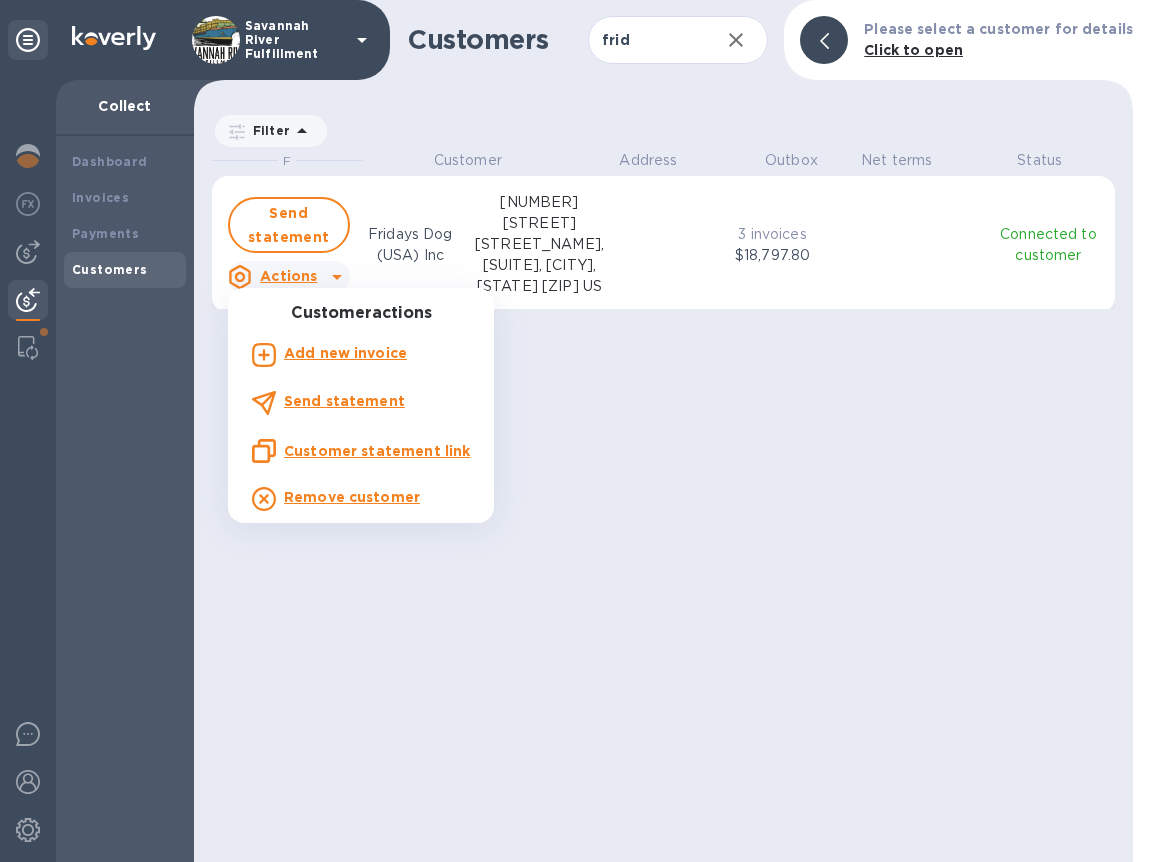 click at bounding box center (574, 431) 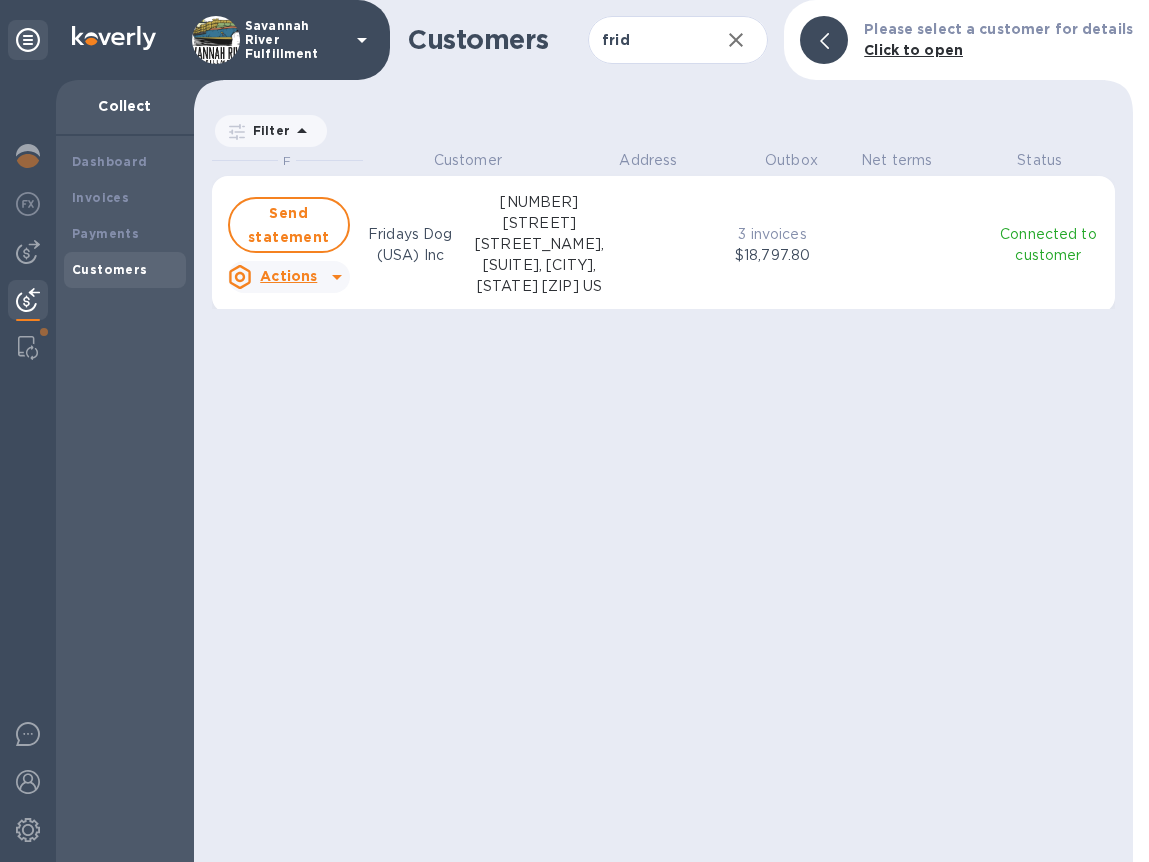 click 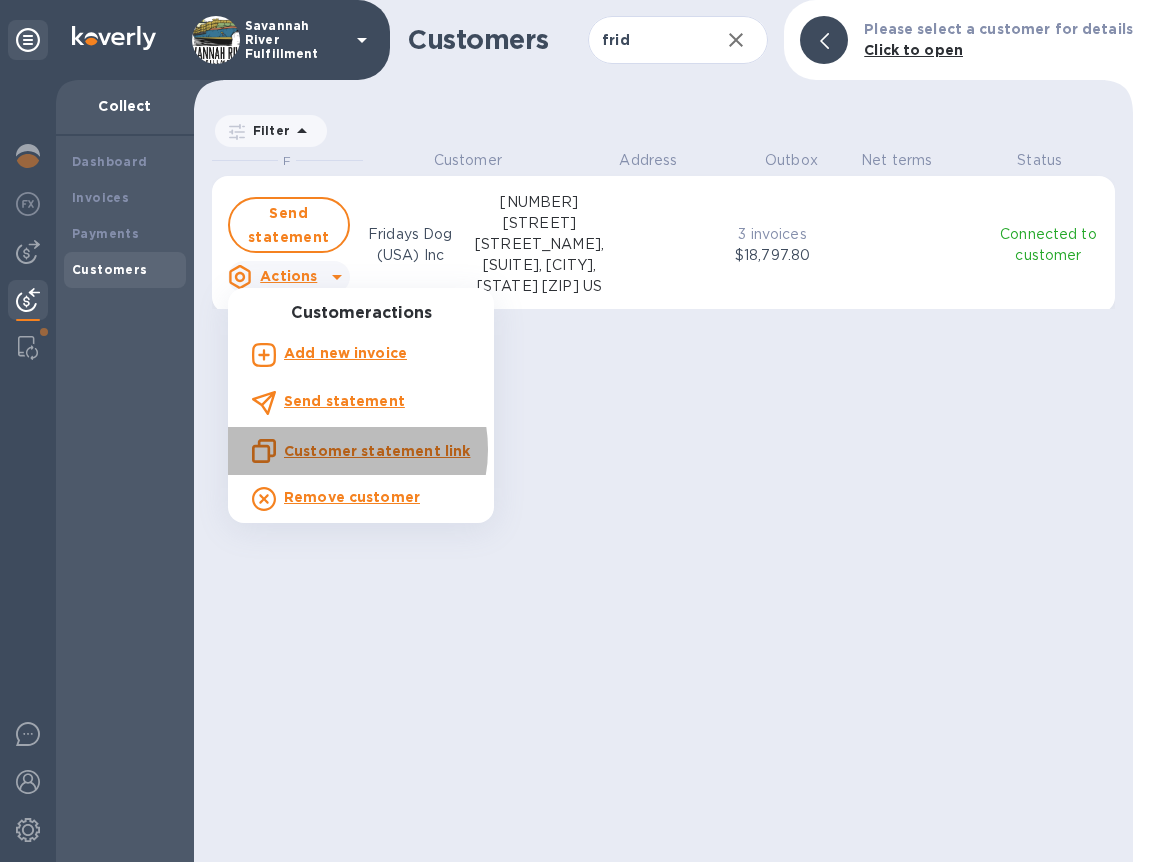 click on "Customer statement link" at bounding box center [377, 451] 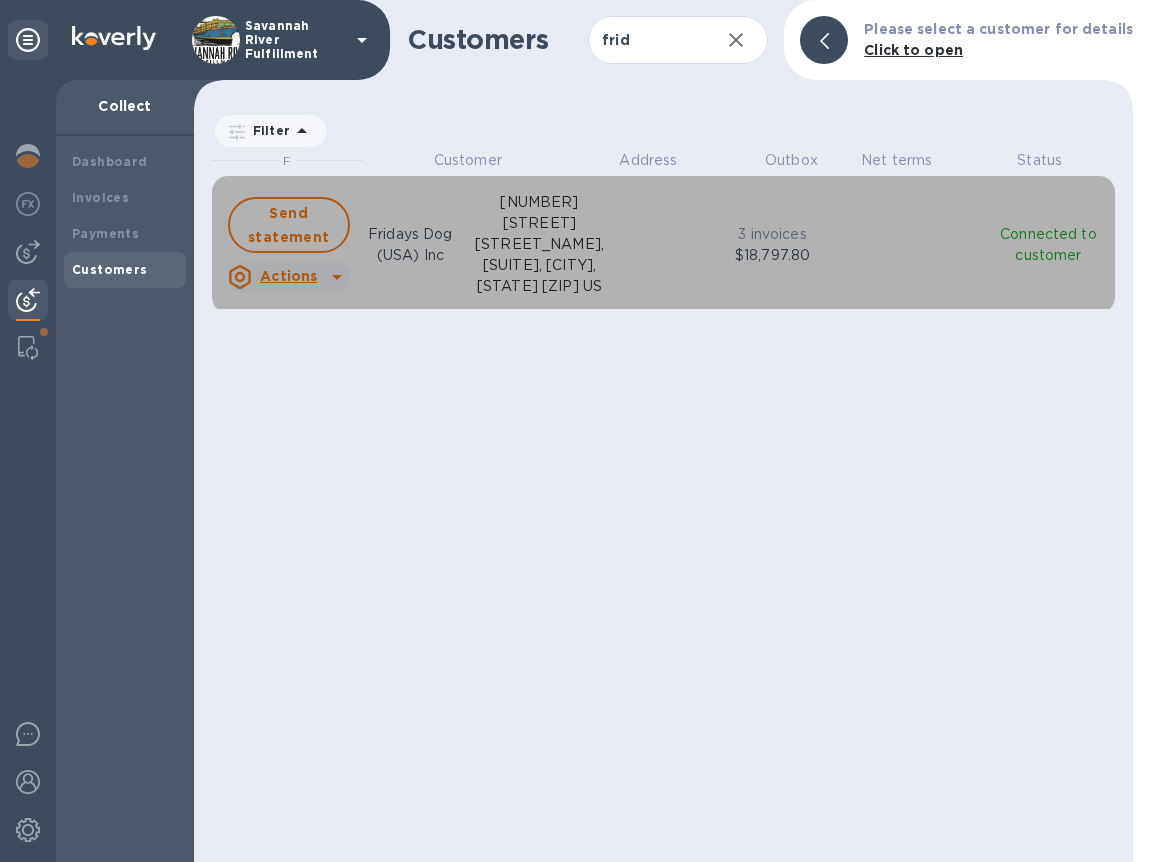 click 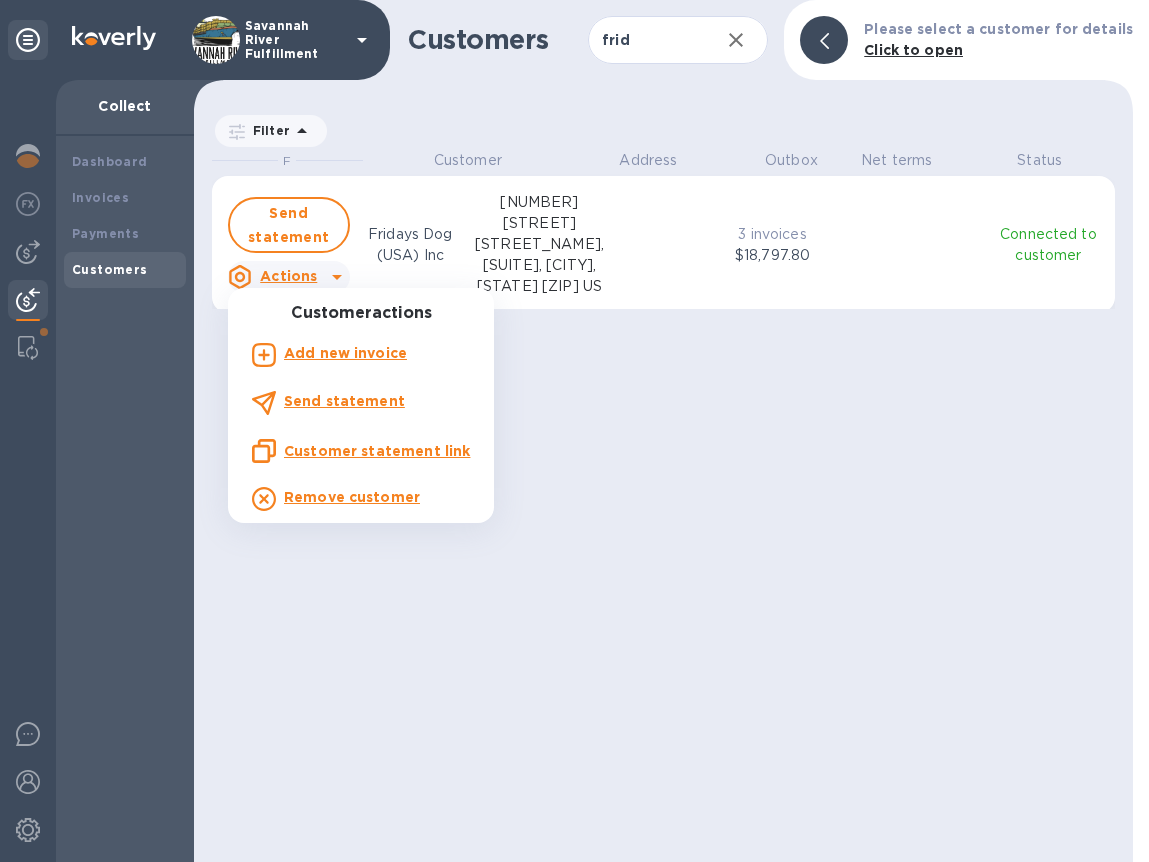 click at bounding box center (574, 431) 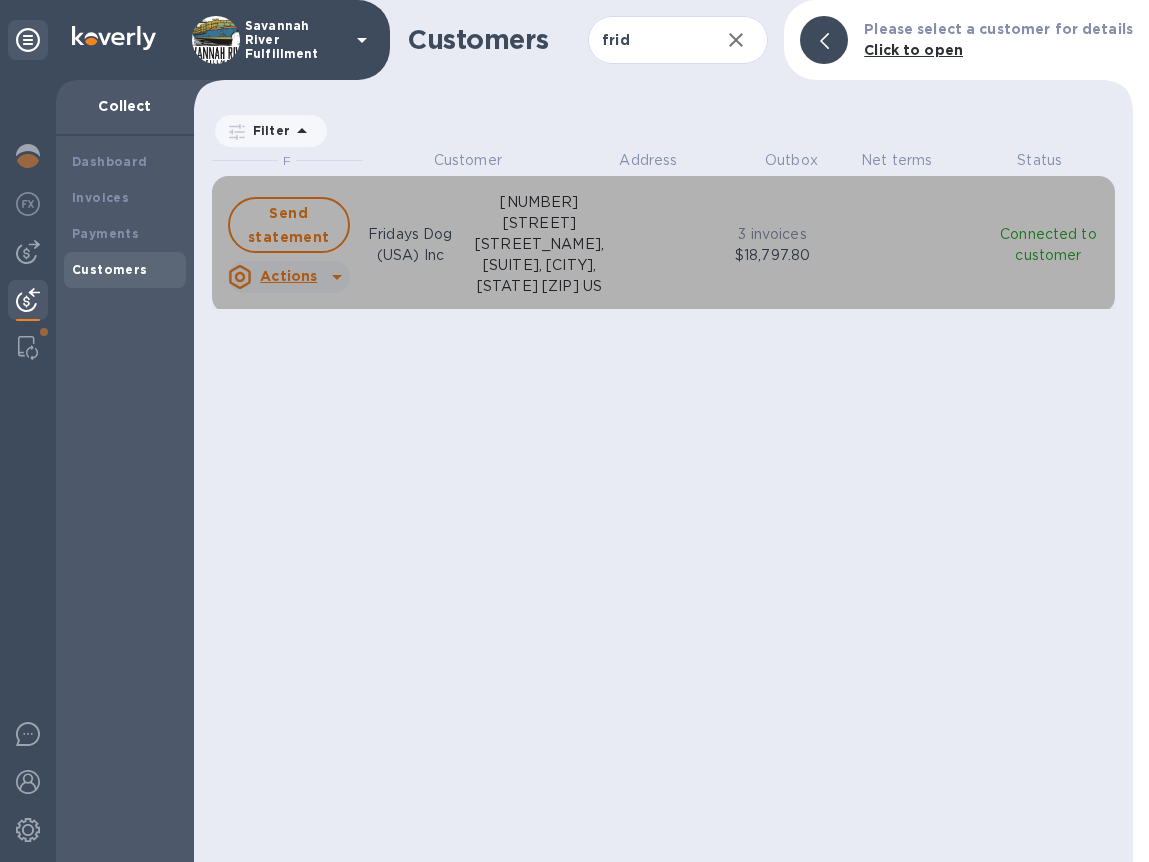 click on "Send statement Actions Fridays Dog (USA) Inc [NUMBER] [STREET] [STREET_NAME], [SUITE], [CITY],   [STATE] [ZIP] US" at bounding box center (416, 244) 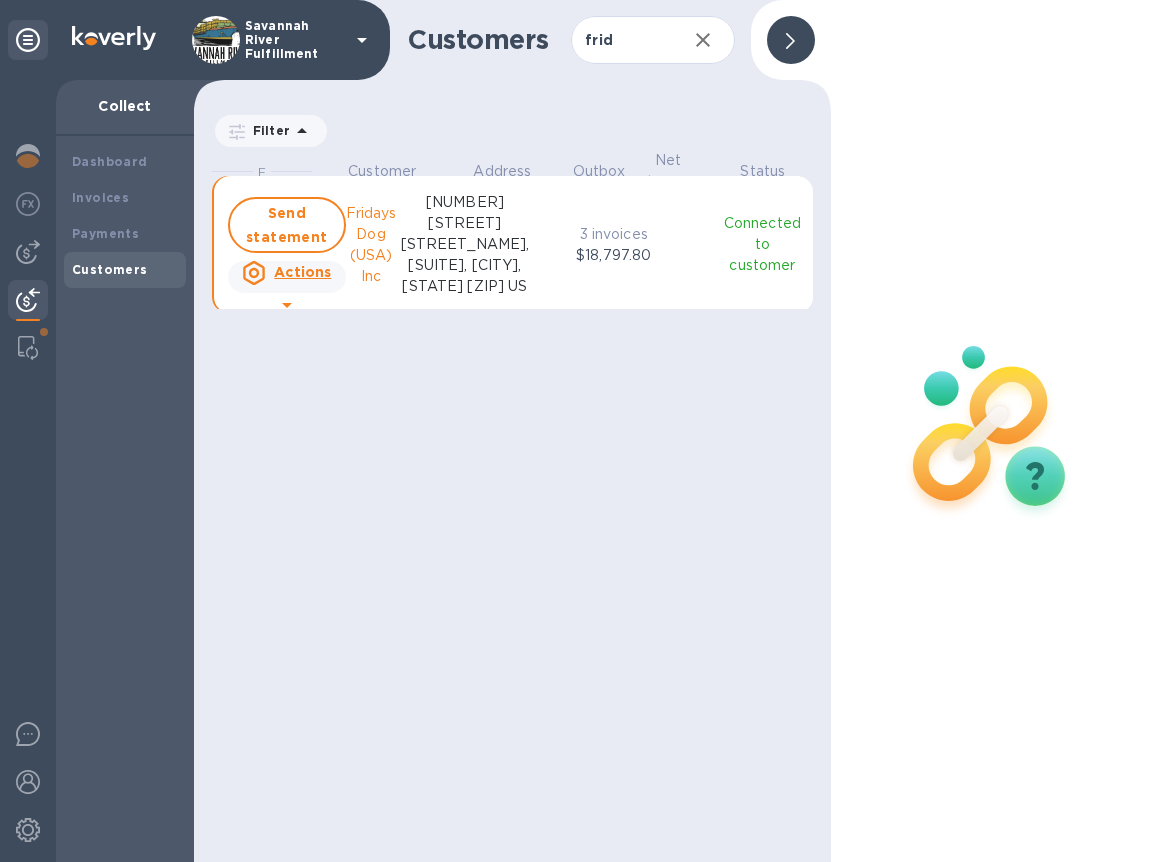scroll, scrollTop: 696, scrollLeft: 629, axis: both 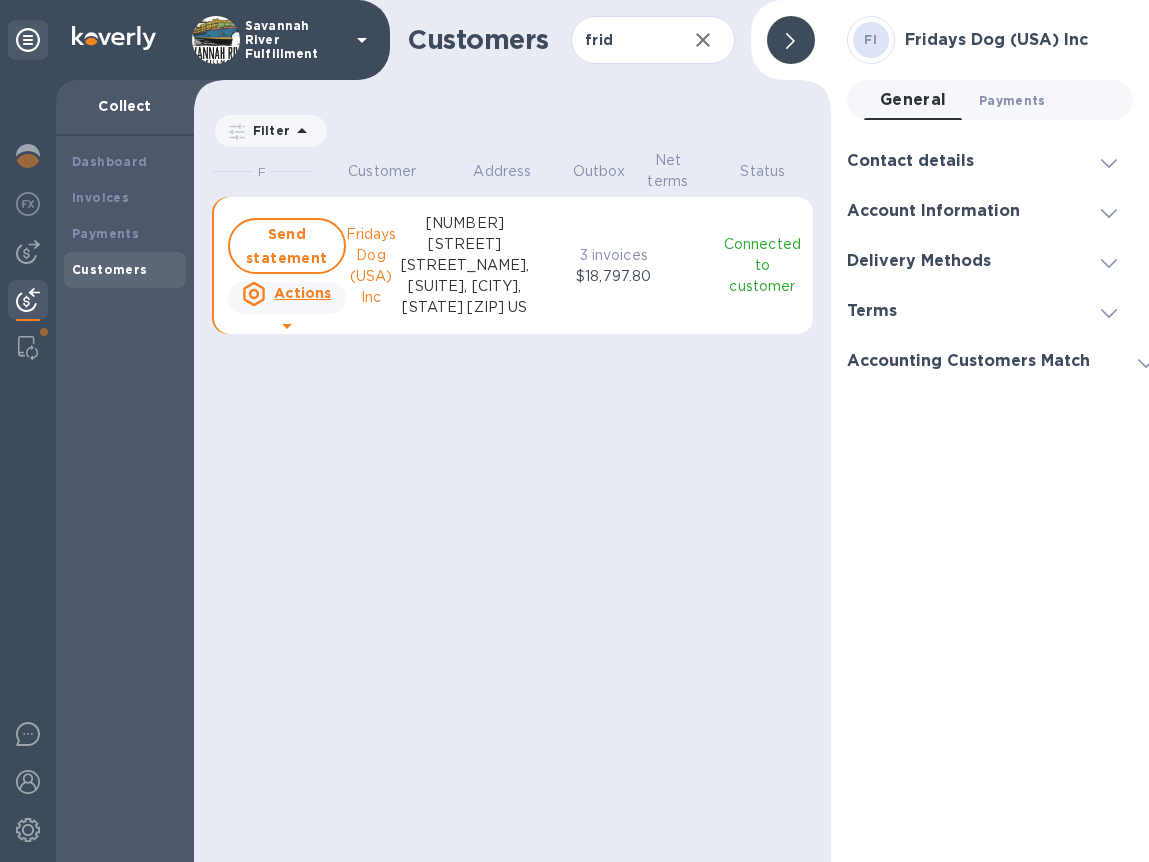 click on "Payments 0" at bounding box center [1012, 100] 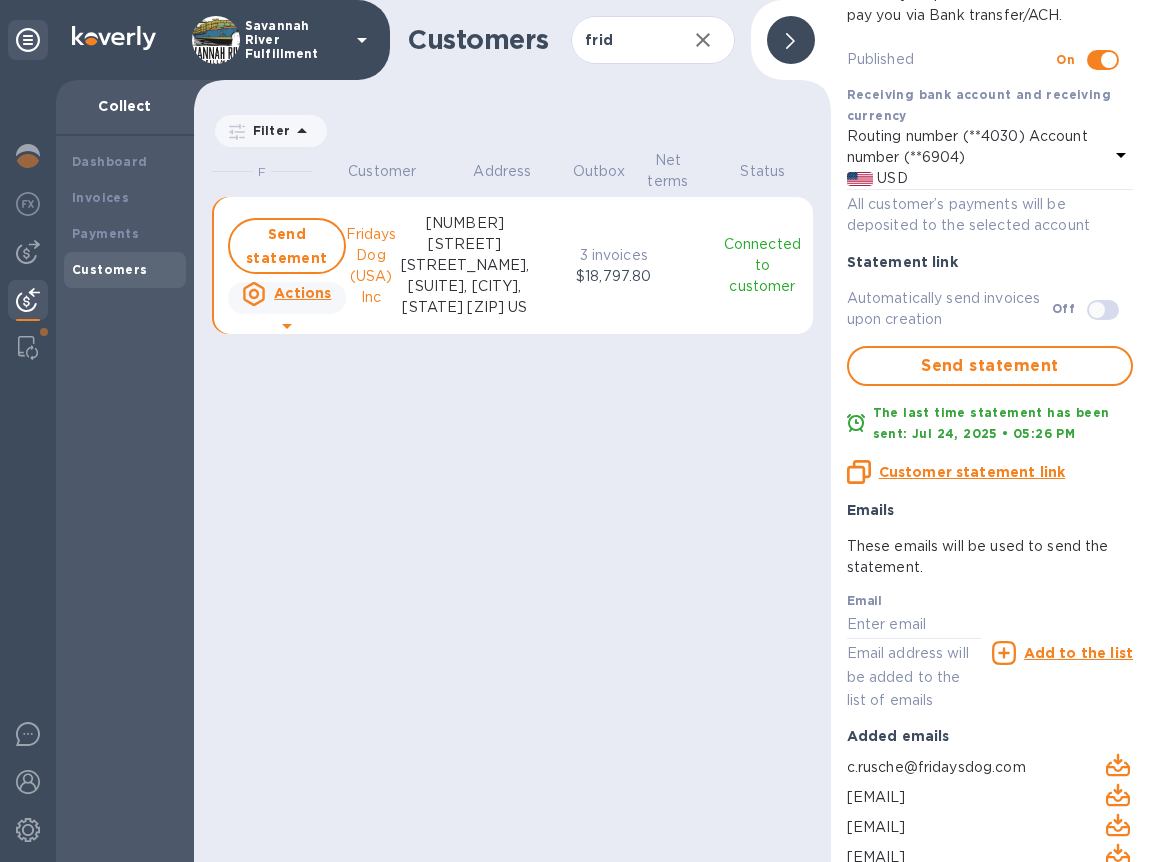 scroll, scrollTop: 0, scrollLeft: 0, axis: both 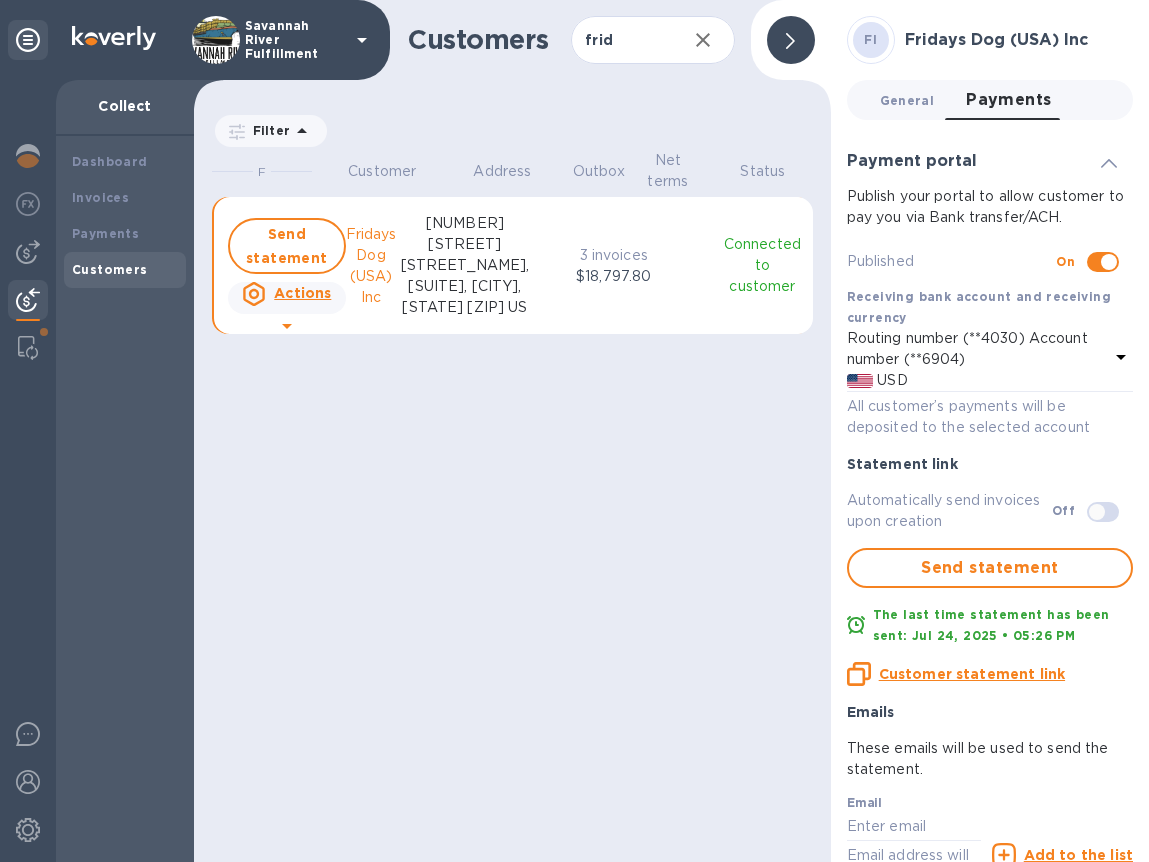 click on "General 0" at bounding box center (907, 100) 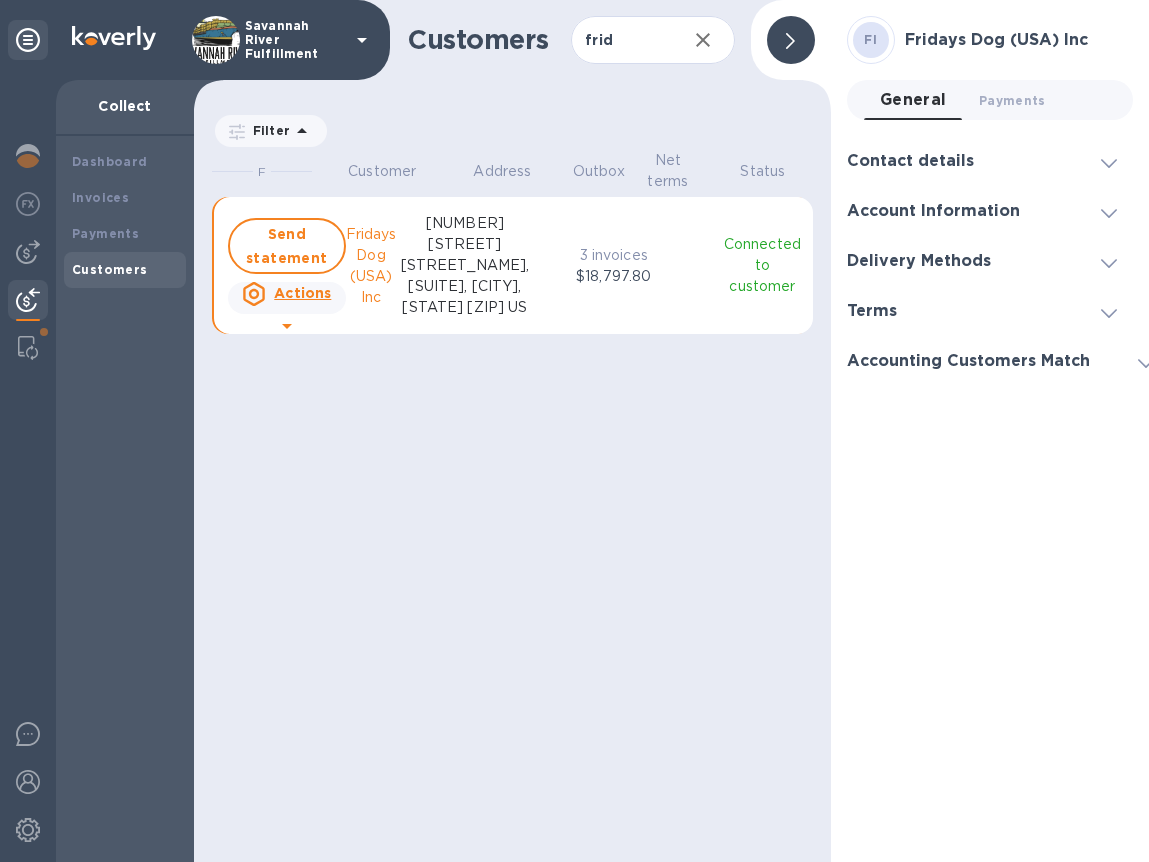 click on "Accounting Customers Match" at bounding box center [968, 361] 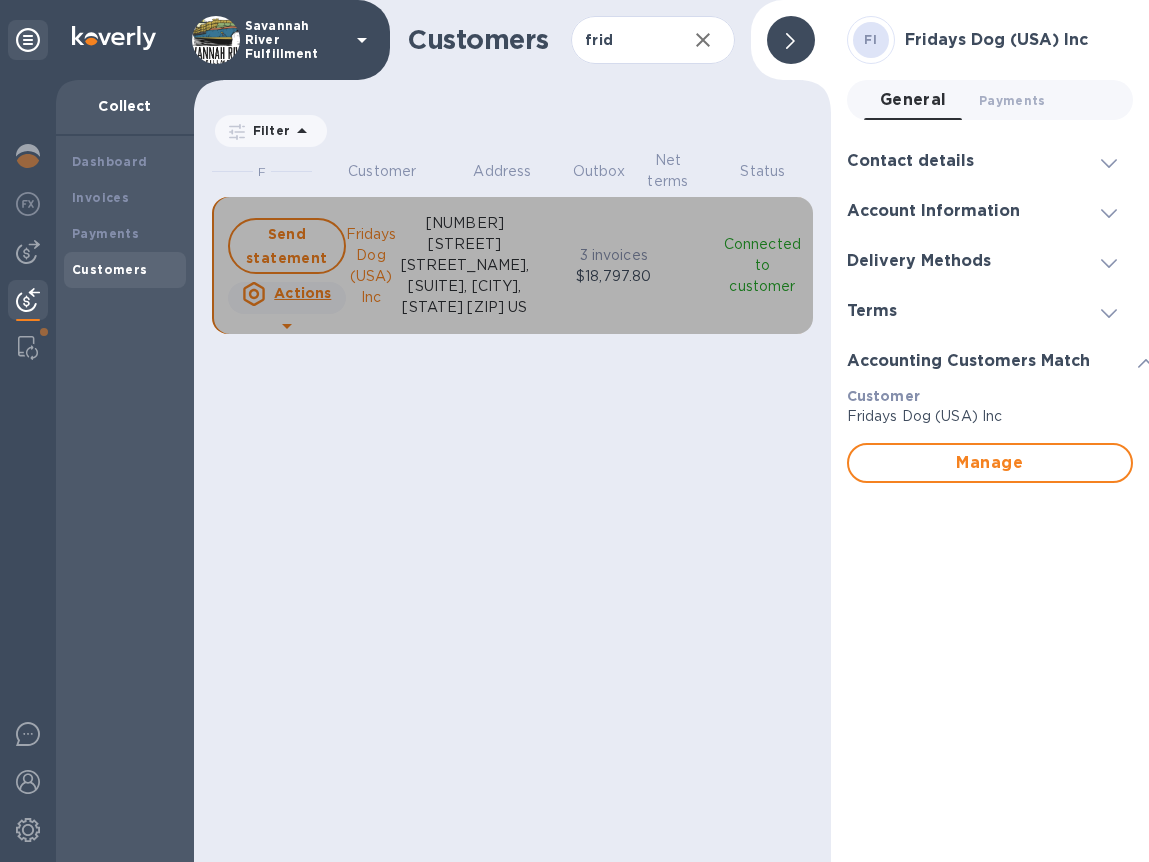 click on "[NUMBER] [STREET] [STREET_NAME], [SUITE], [CITY],   [STATE] [ZIP] US" at bounding box center (465, 265) 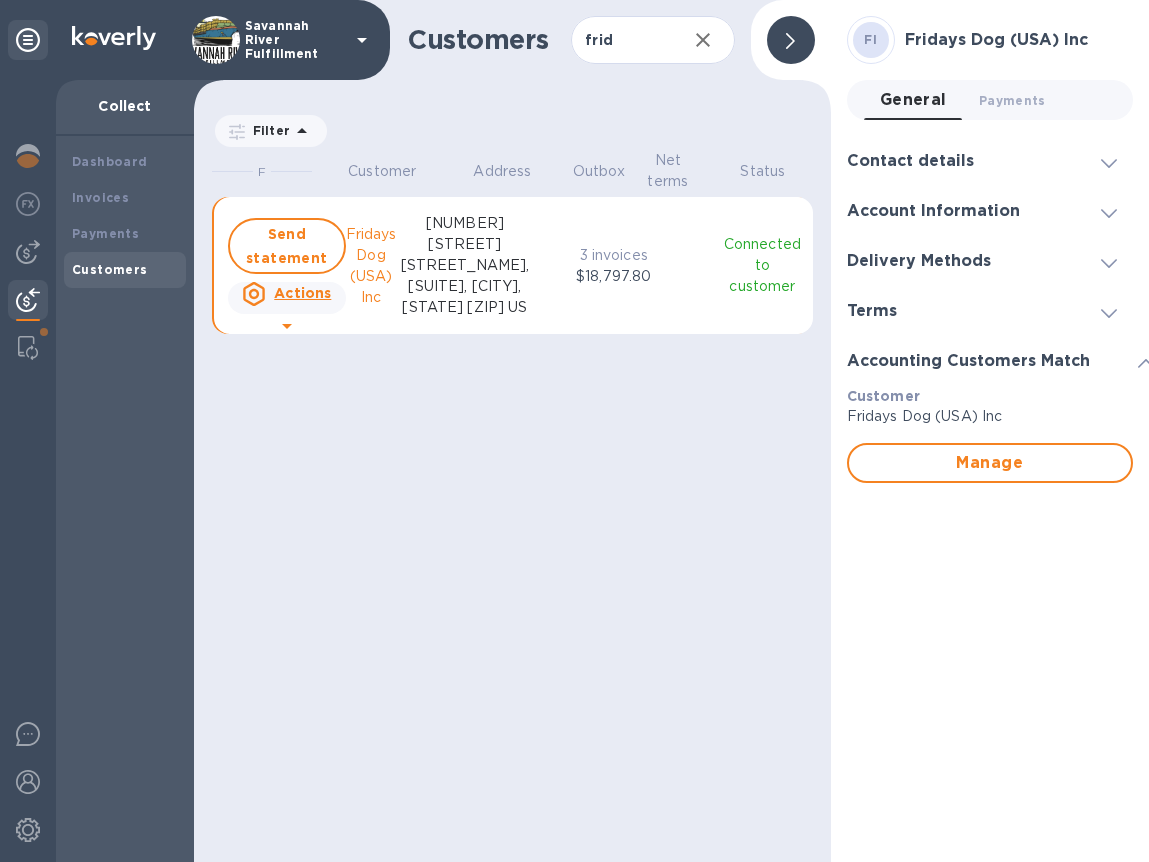click on "3 invoices" at bounding box center [613, 255] 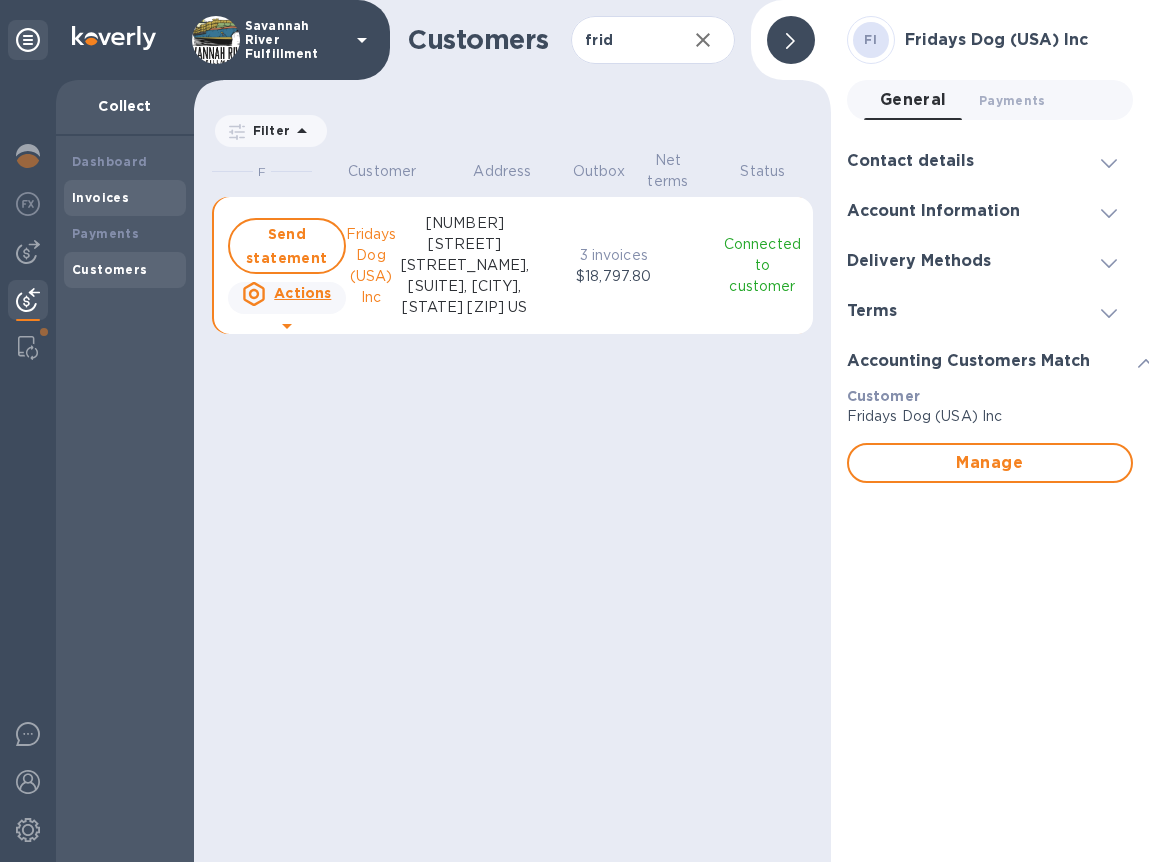 click on "Invoices" at bounding box center [100, 197] 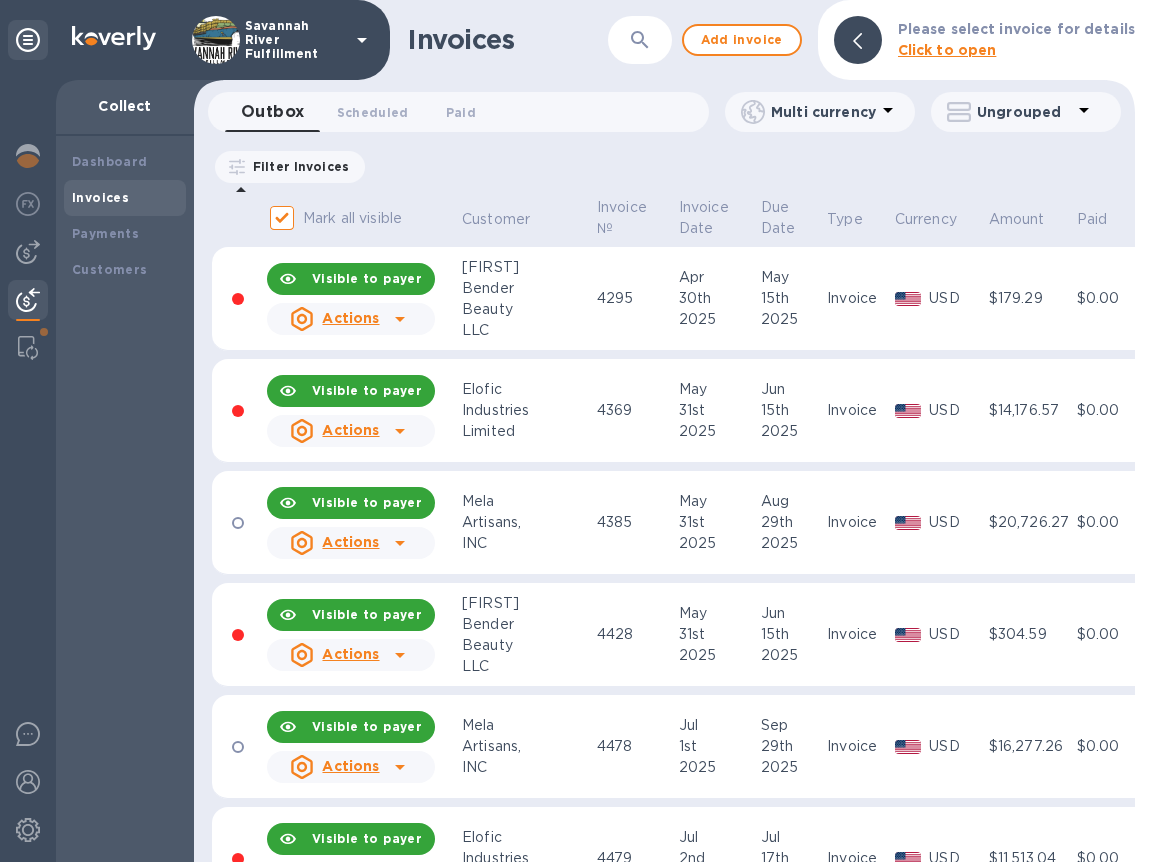click 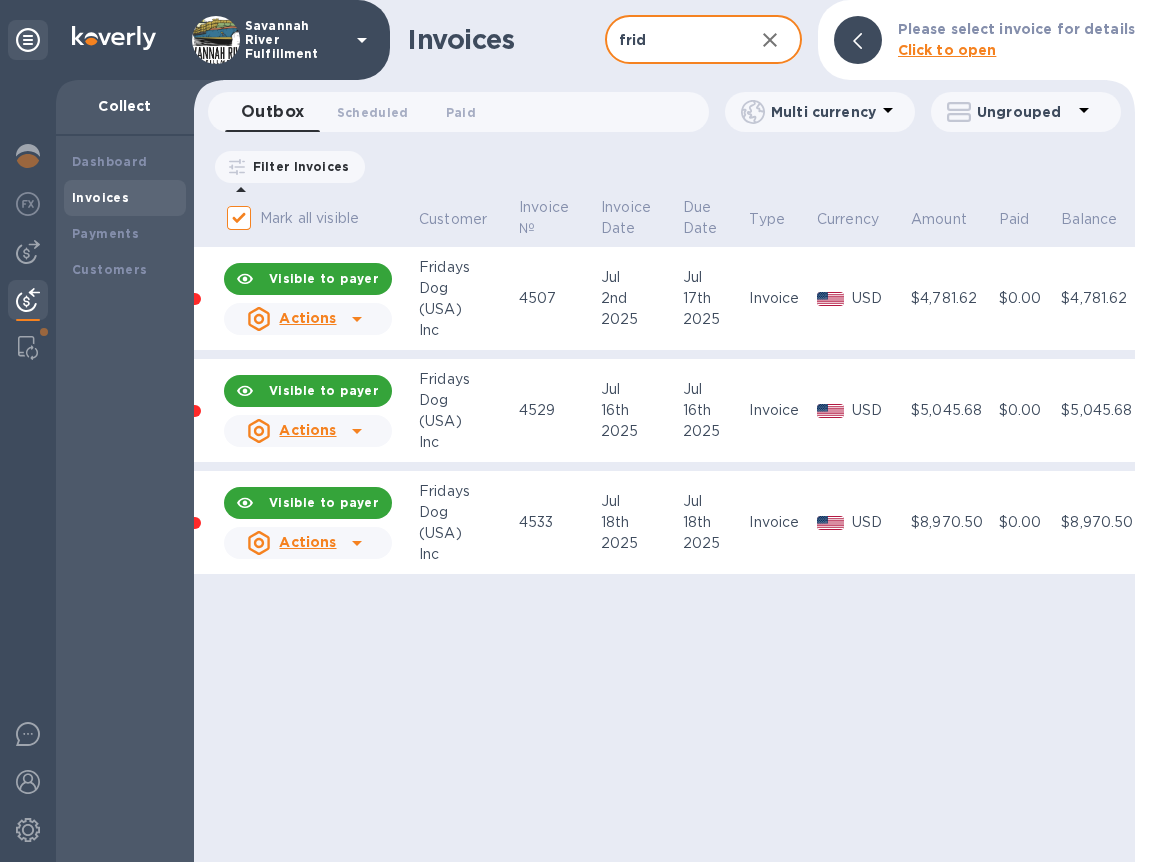 scroll, scrollTop: 0, scrollLeft: 35, axis: horizontal 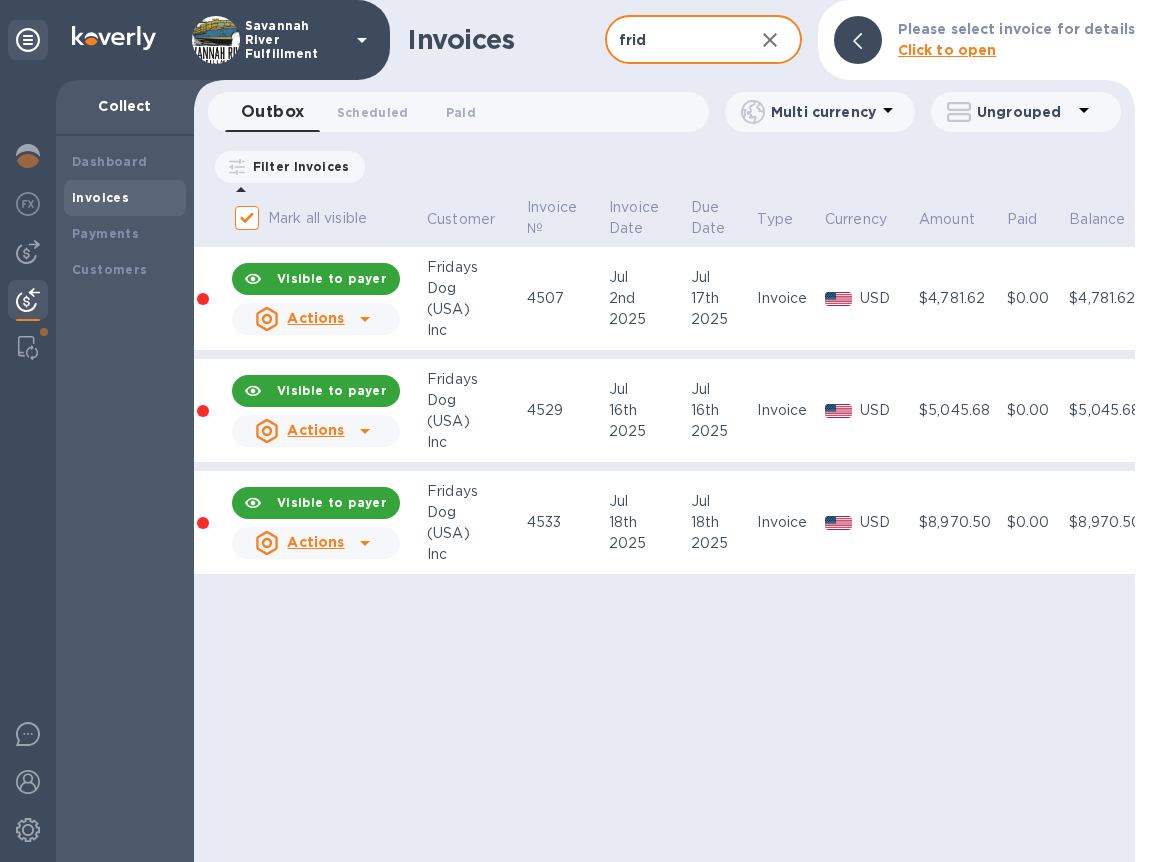 type on "frid" 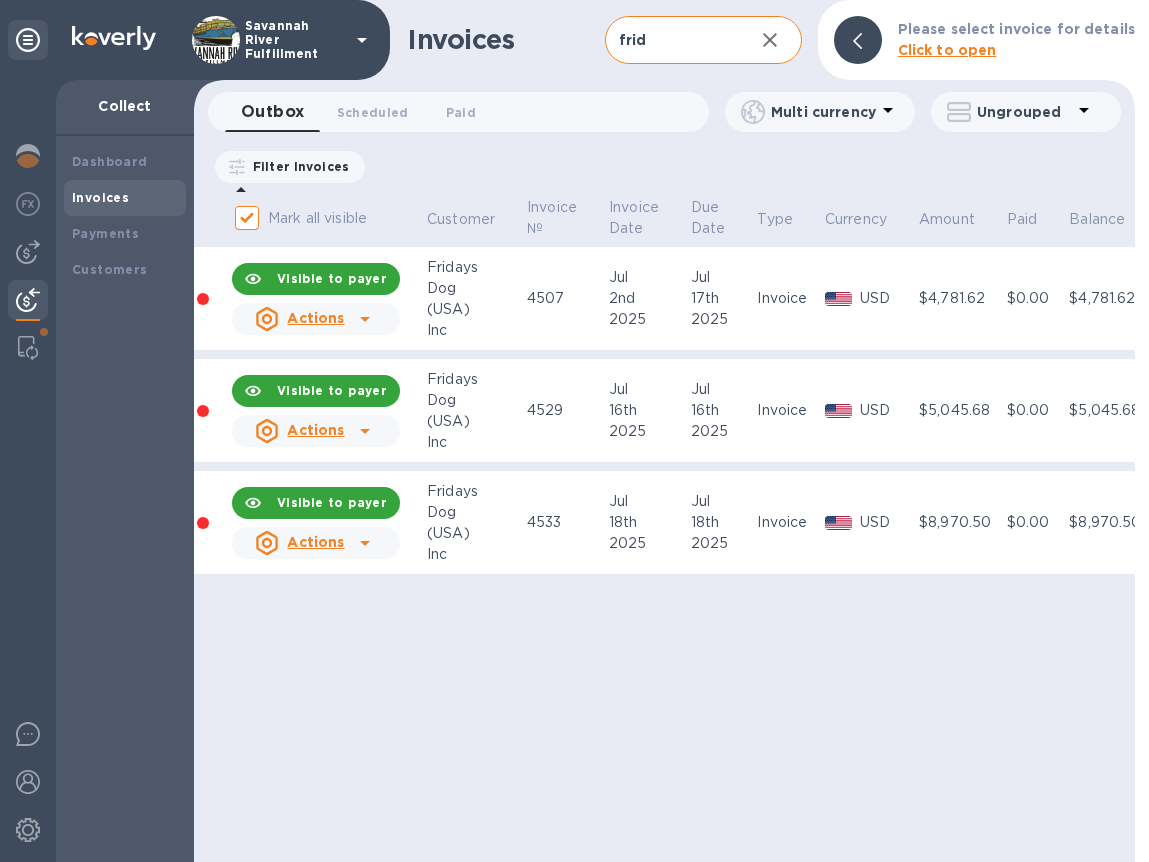 click 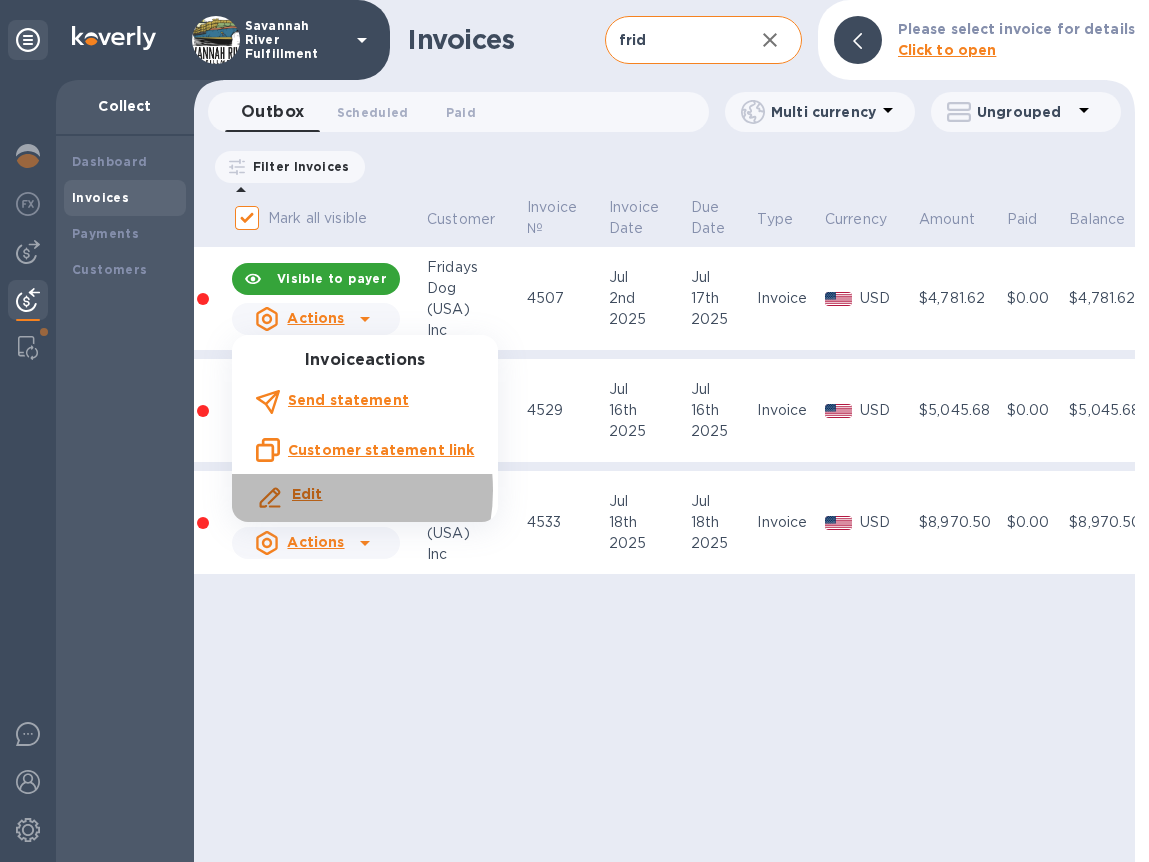 click on "Edit" at bounding box center (307, 494) 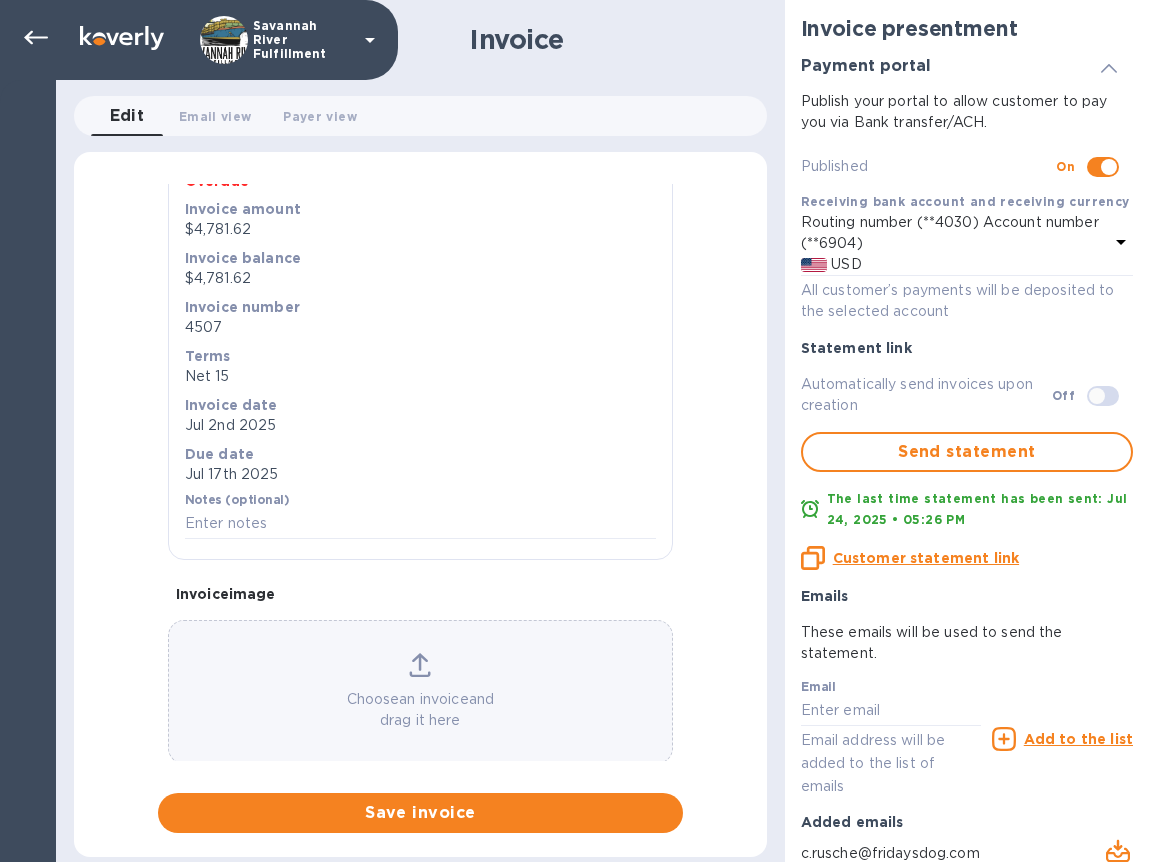 scroll, scrollTop: 258, scrollLeft: 0, axis: vertical 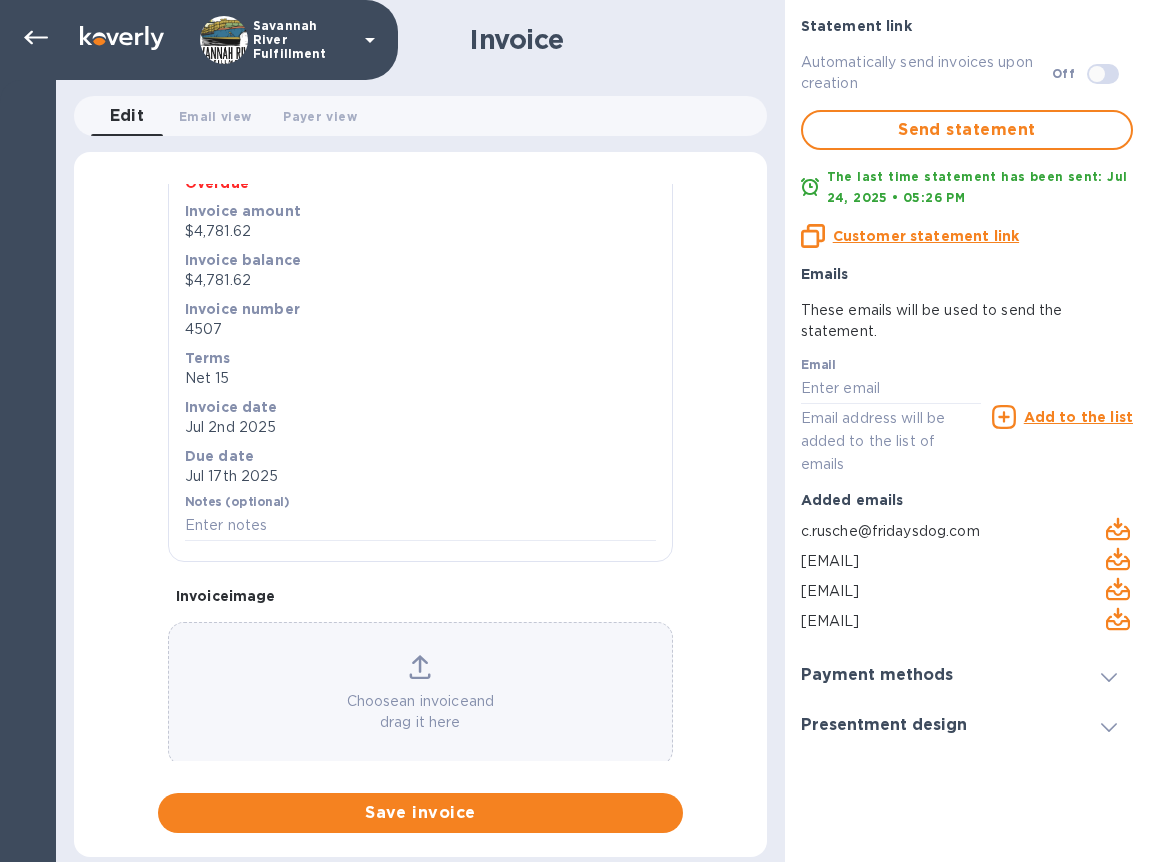 click on "Presentment design" at bounding box center (884, 725) 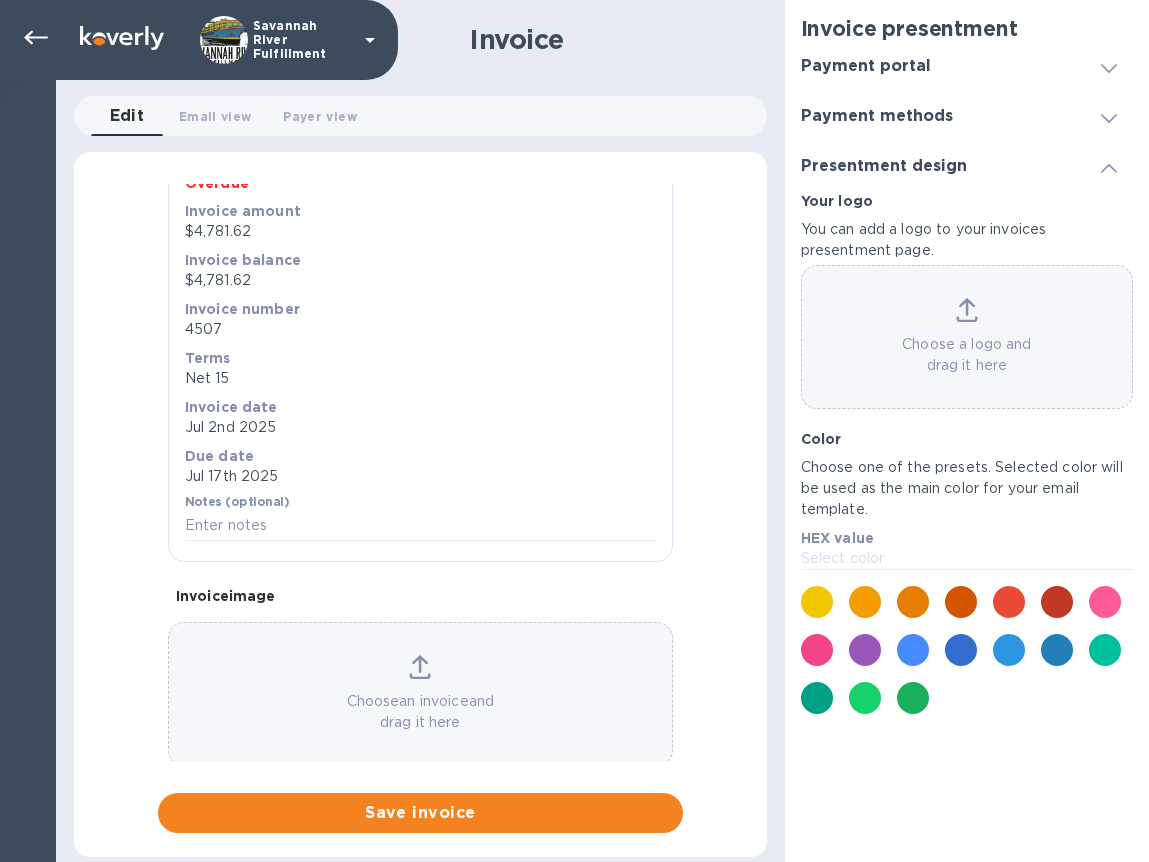 scroll, scrollTop: 0, scrollLeft: 0, axis: both 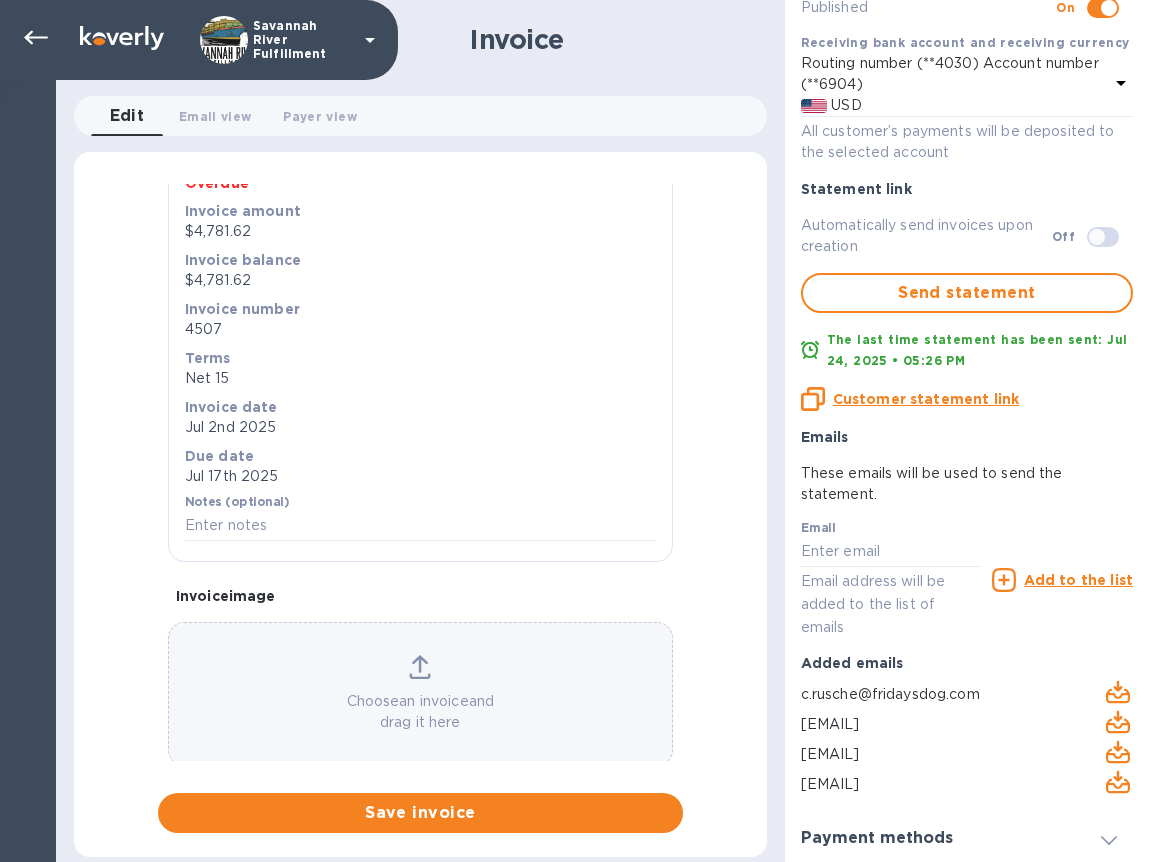 click on "Customer statement link" at bounding box center (926, 399) 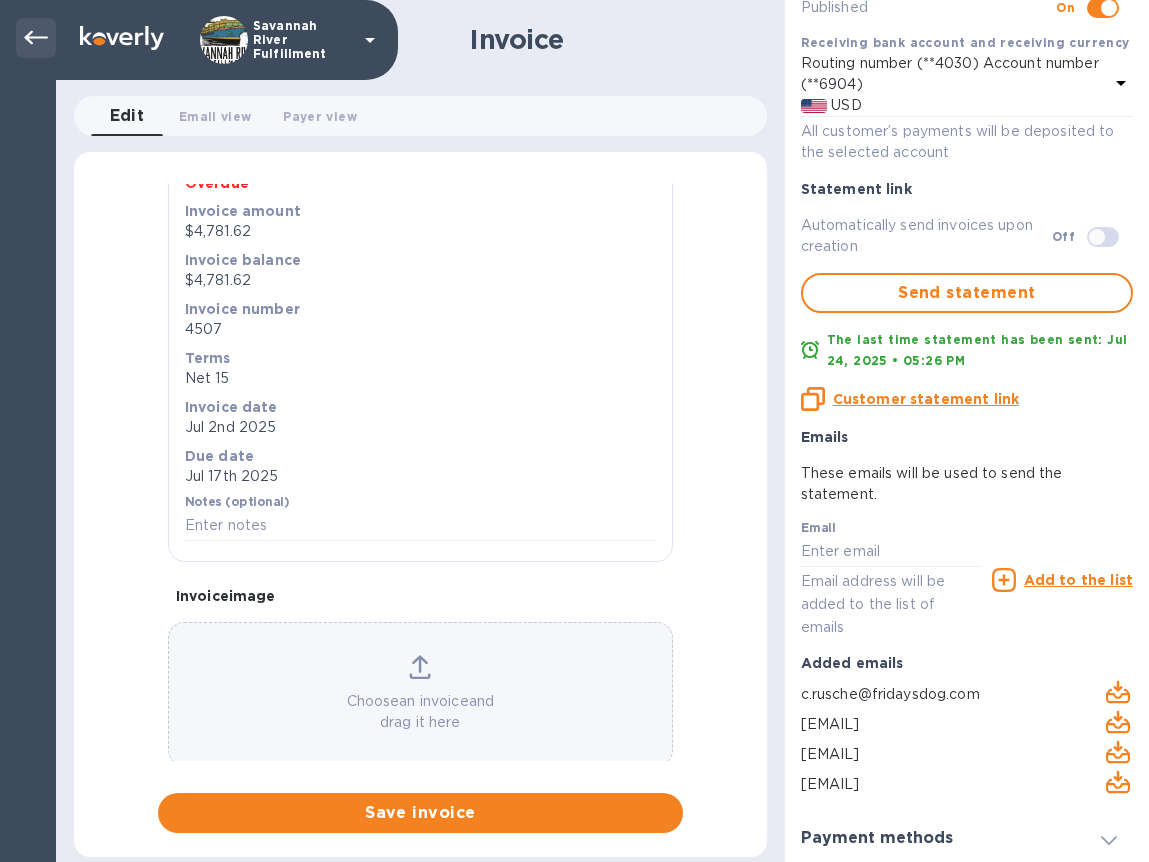 click 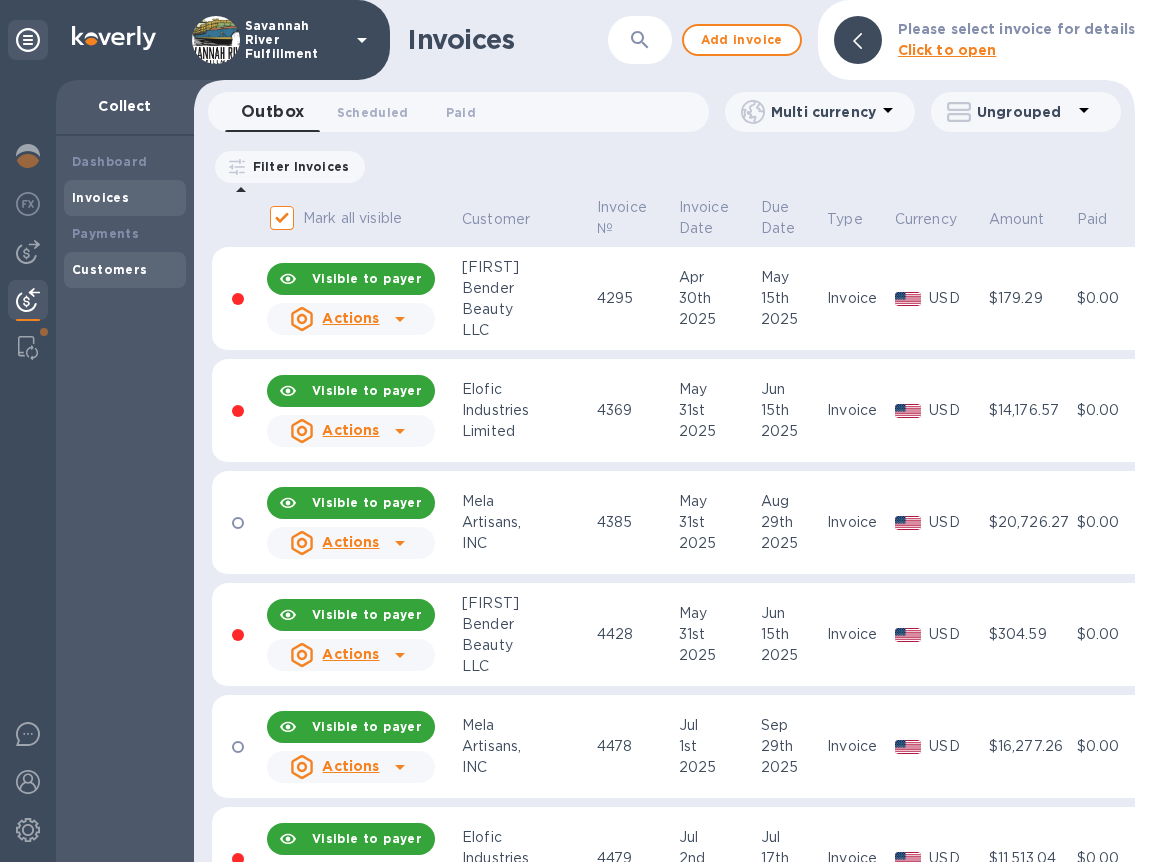 click on "Customers" at bounding box center [110, 269] 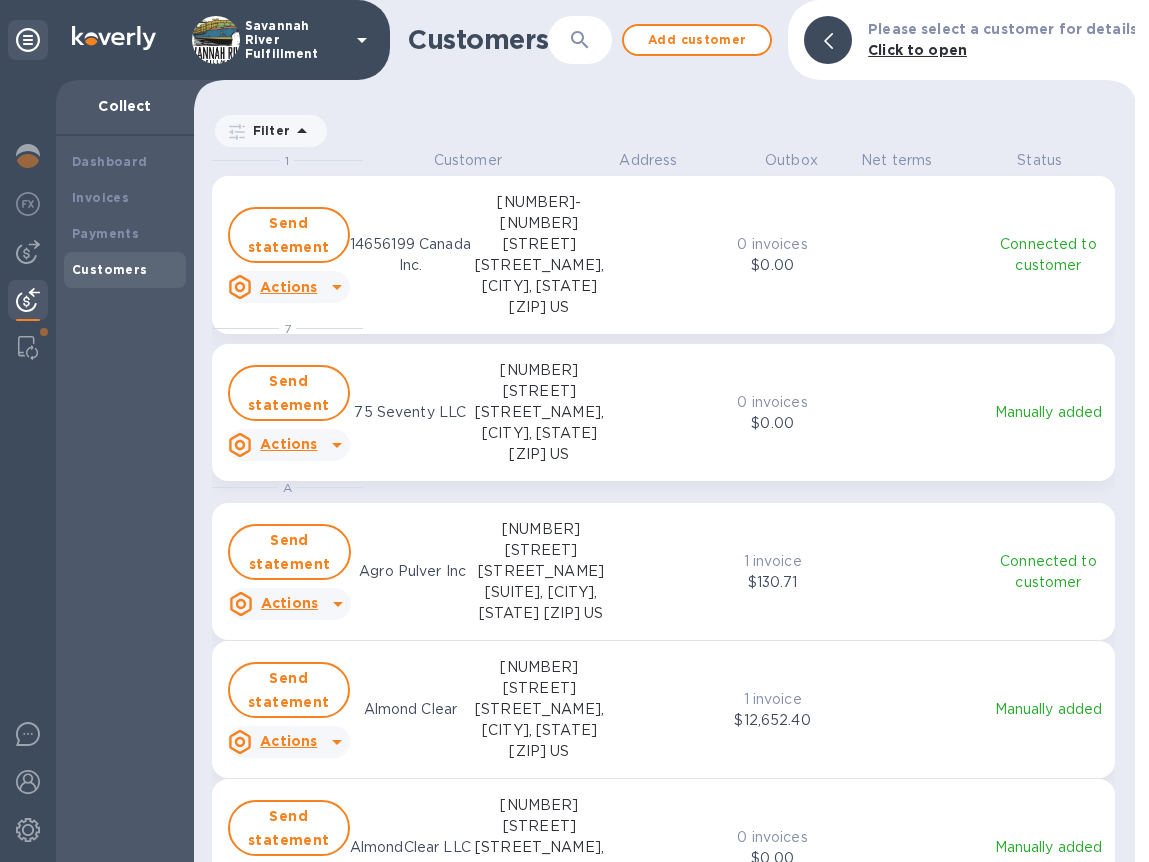 scroll, scrollTop: 17, scrollLeft: 9, axis: both 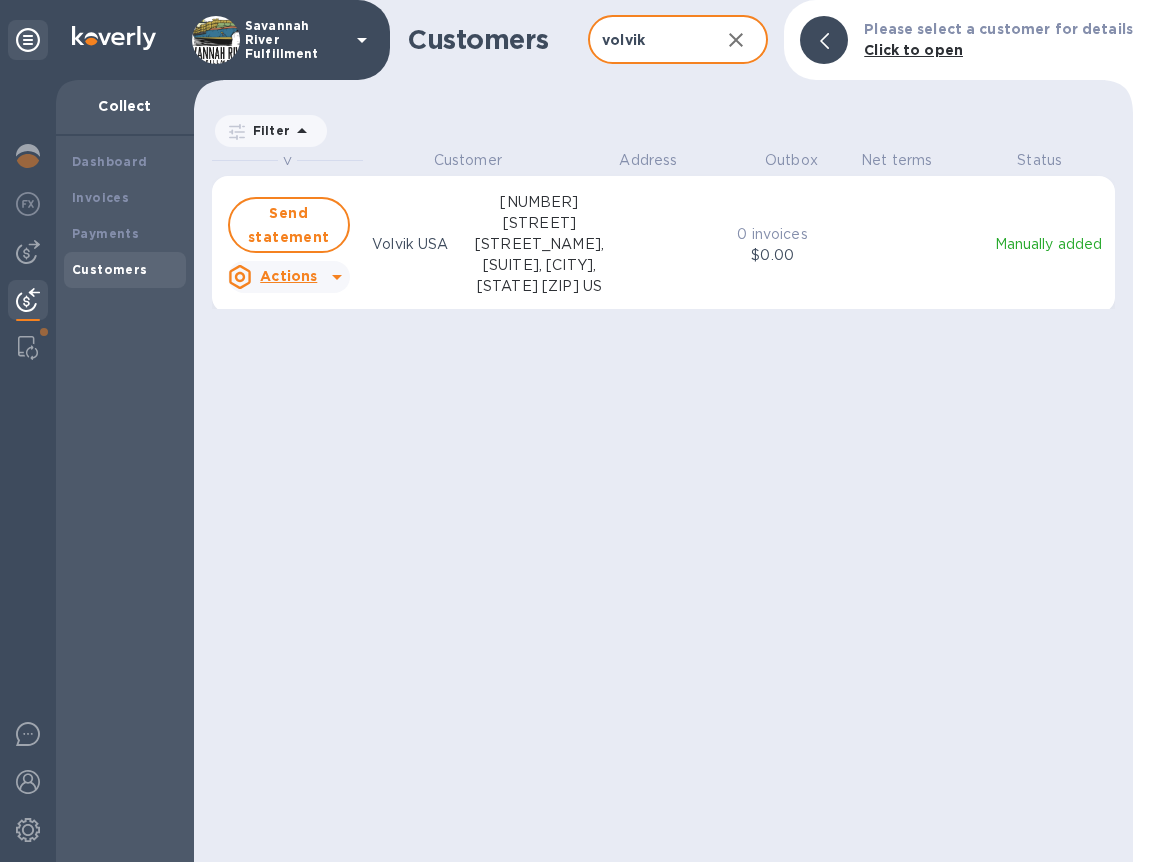 click 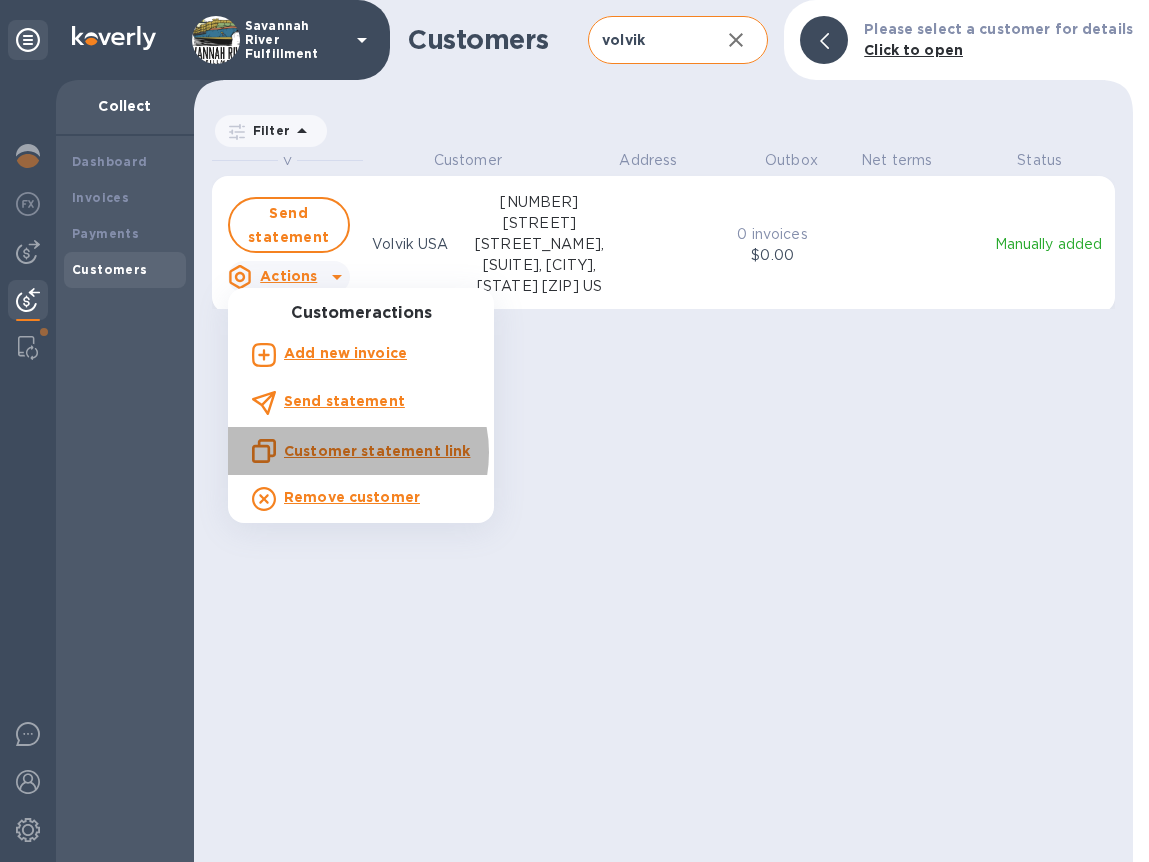 click on "Customer statement link" at bounding box center [377, 451] 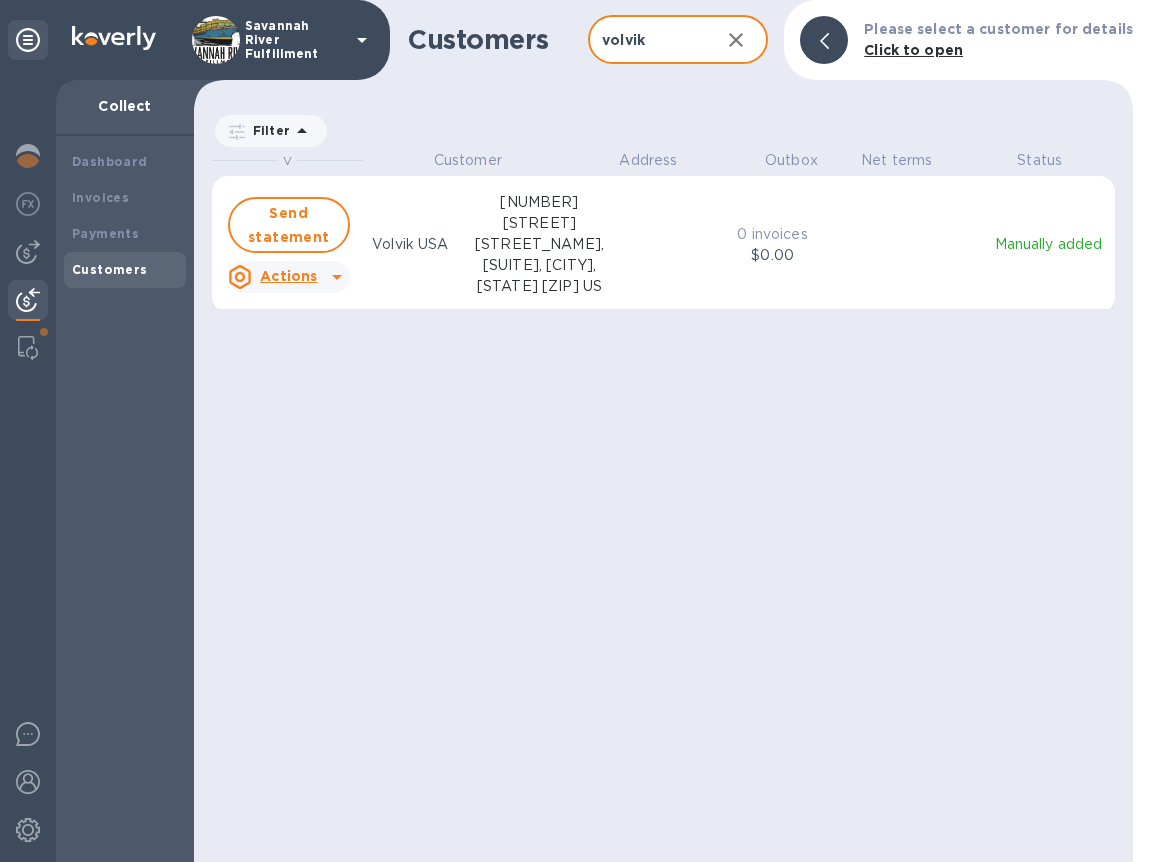 drag, startPoint x: 661, startPoint y: 45, endPoint x: 537, endPoint y: 42, distance: 124.036285 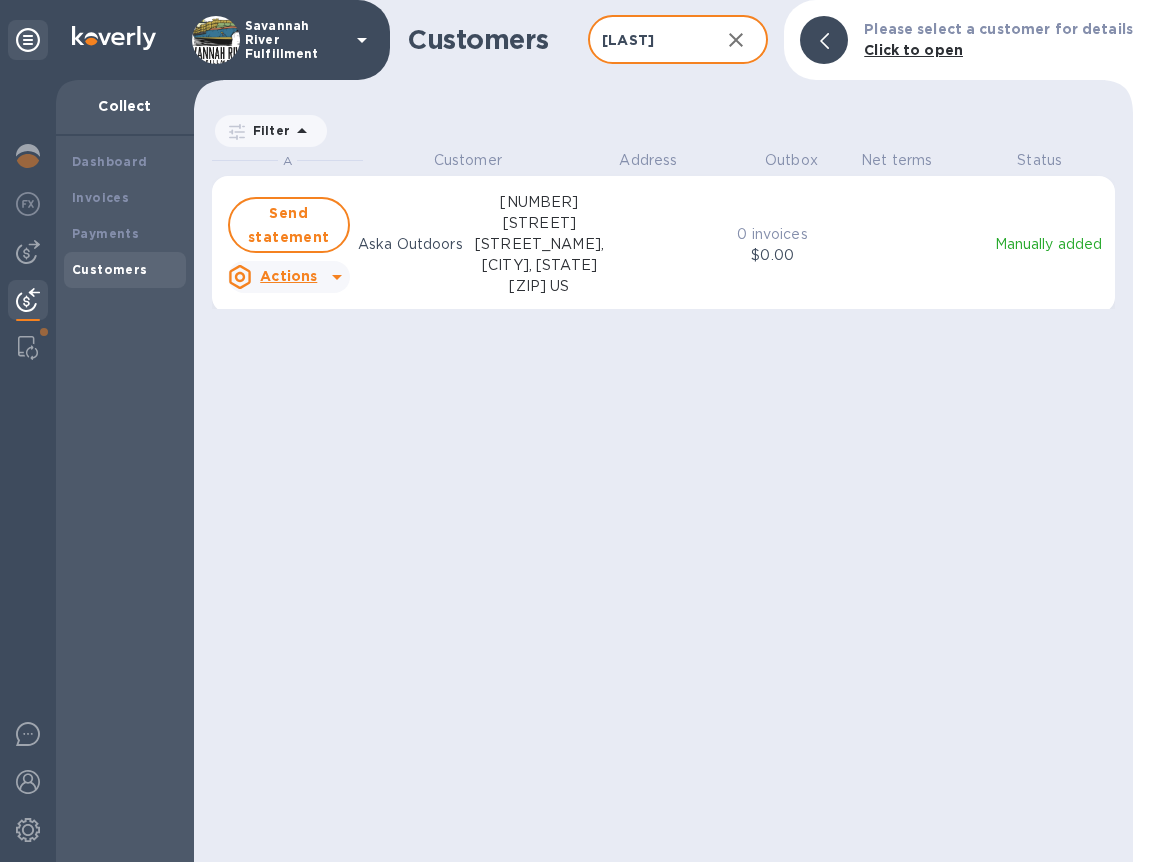 scroll, scrollTop: 17, scrollLeft: 9, axis: both 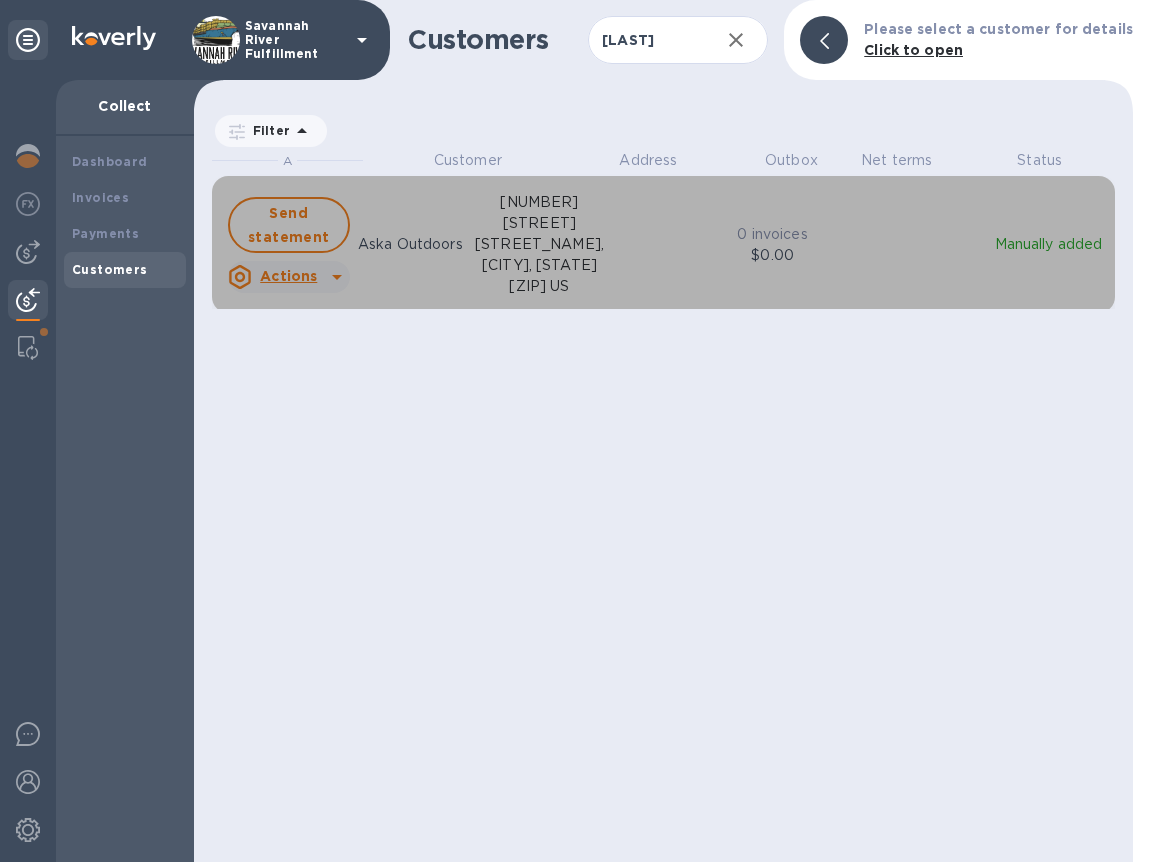 click 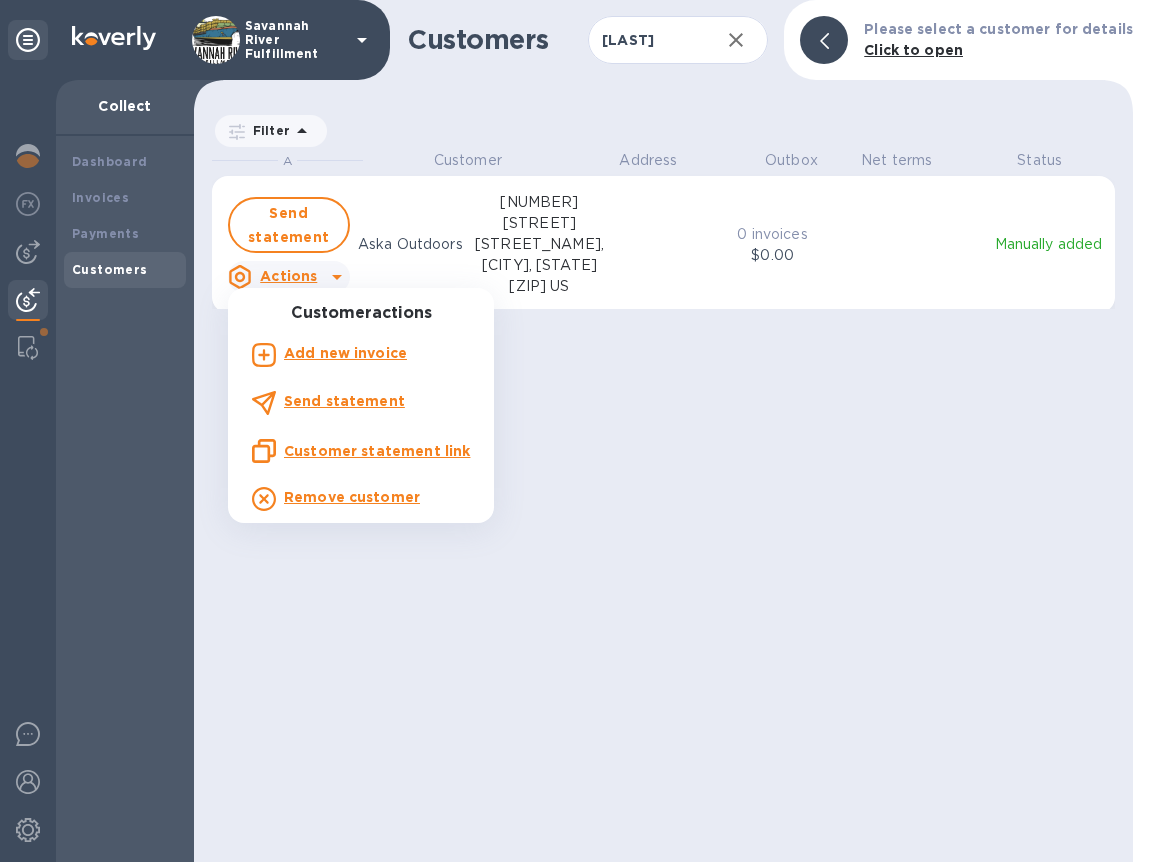 click on "Customer statement link" at bounding box center (361, 451) 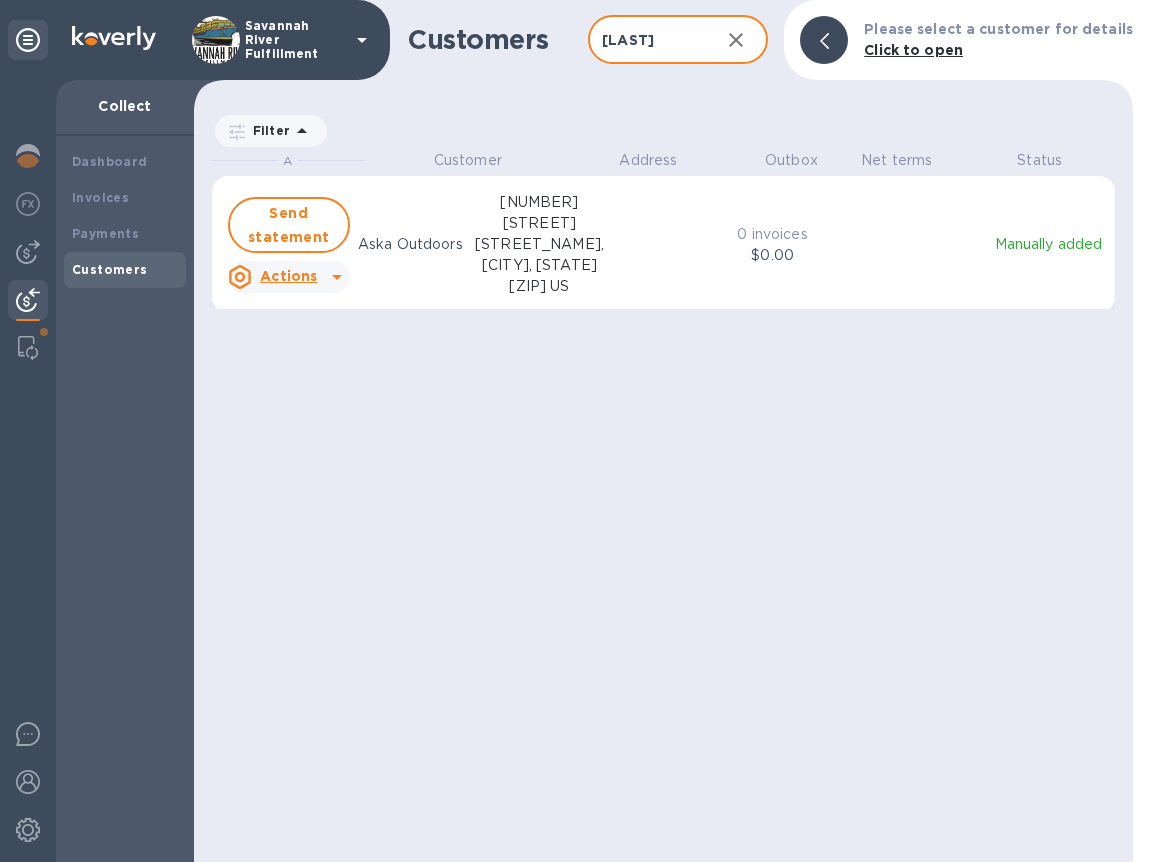 drag, startPoint x: 660, startPoint y: 46, endPoint x: 568, endPoint y: 46, distance: 92 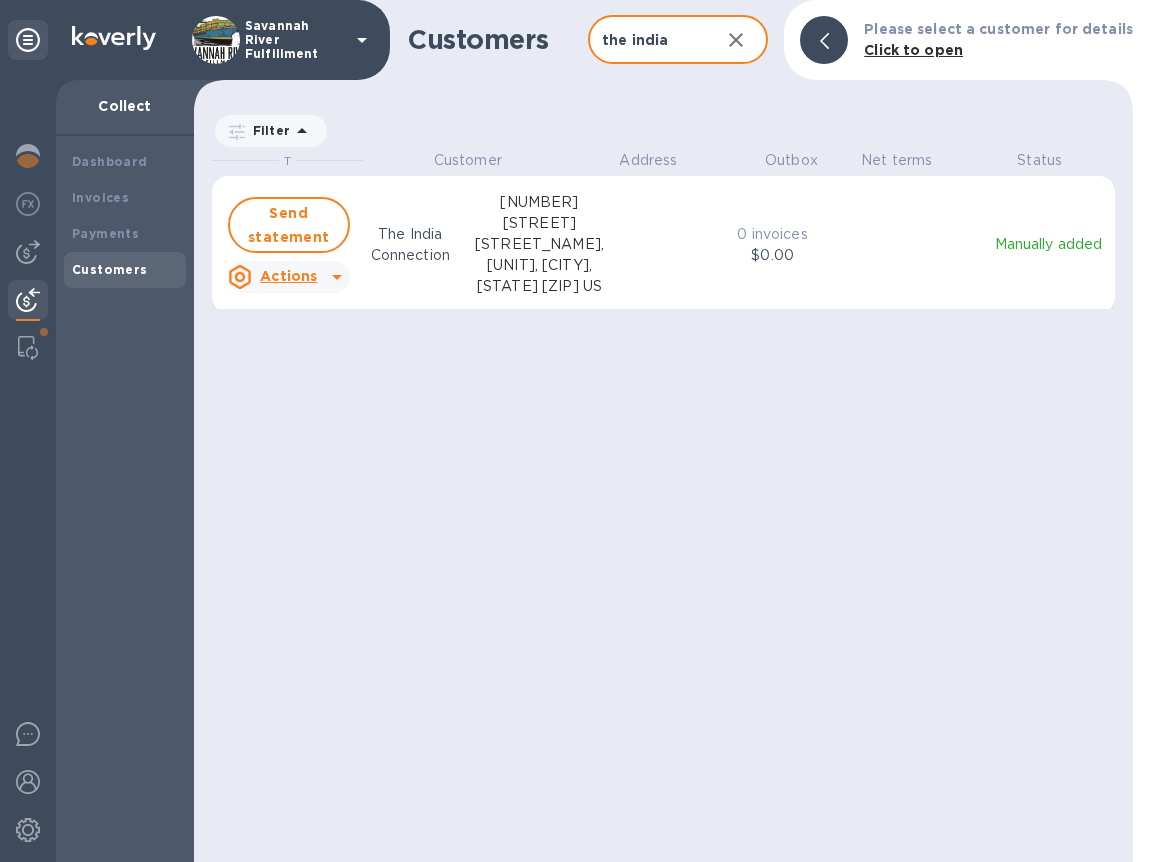 scroll, scrollTop: 17, scrollLeft: 9, axis: both 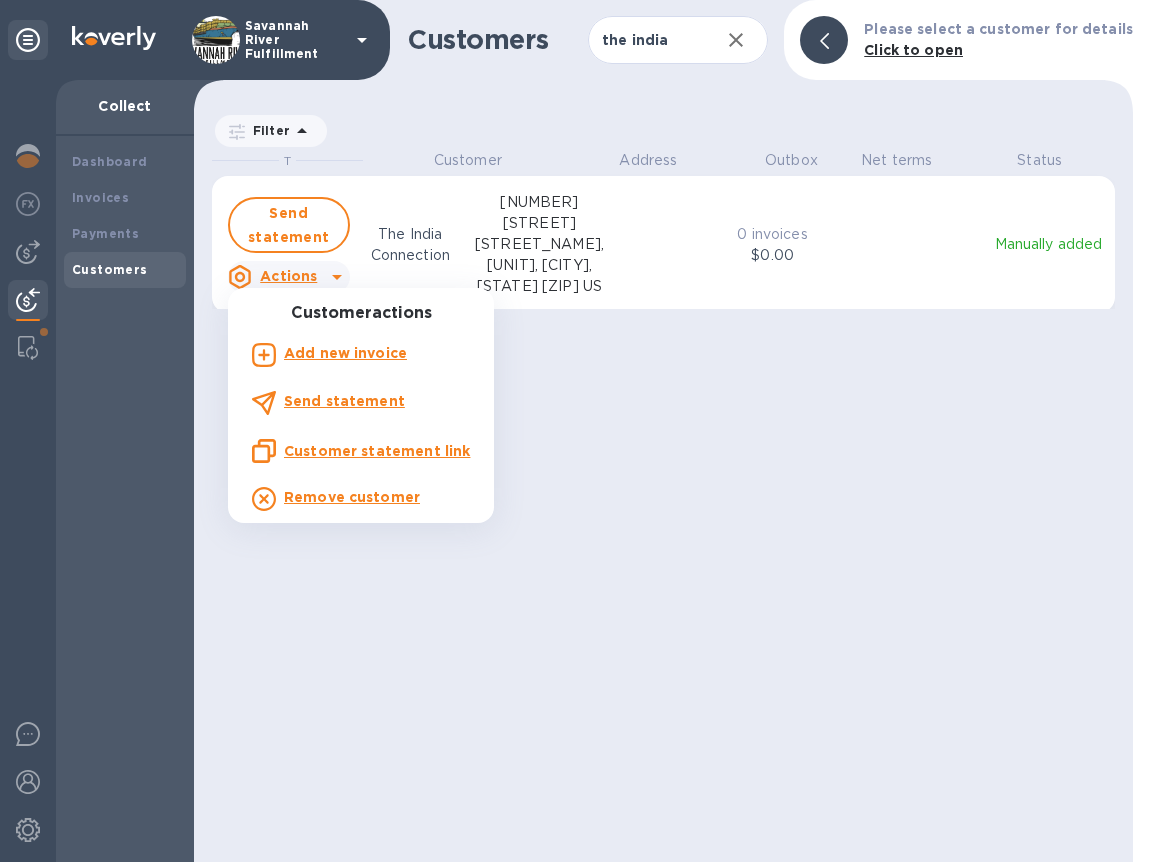 click on "Customer statement link" at bounding box center (377, 451) 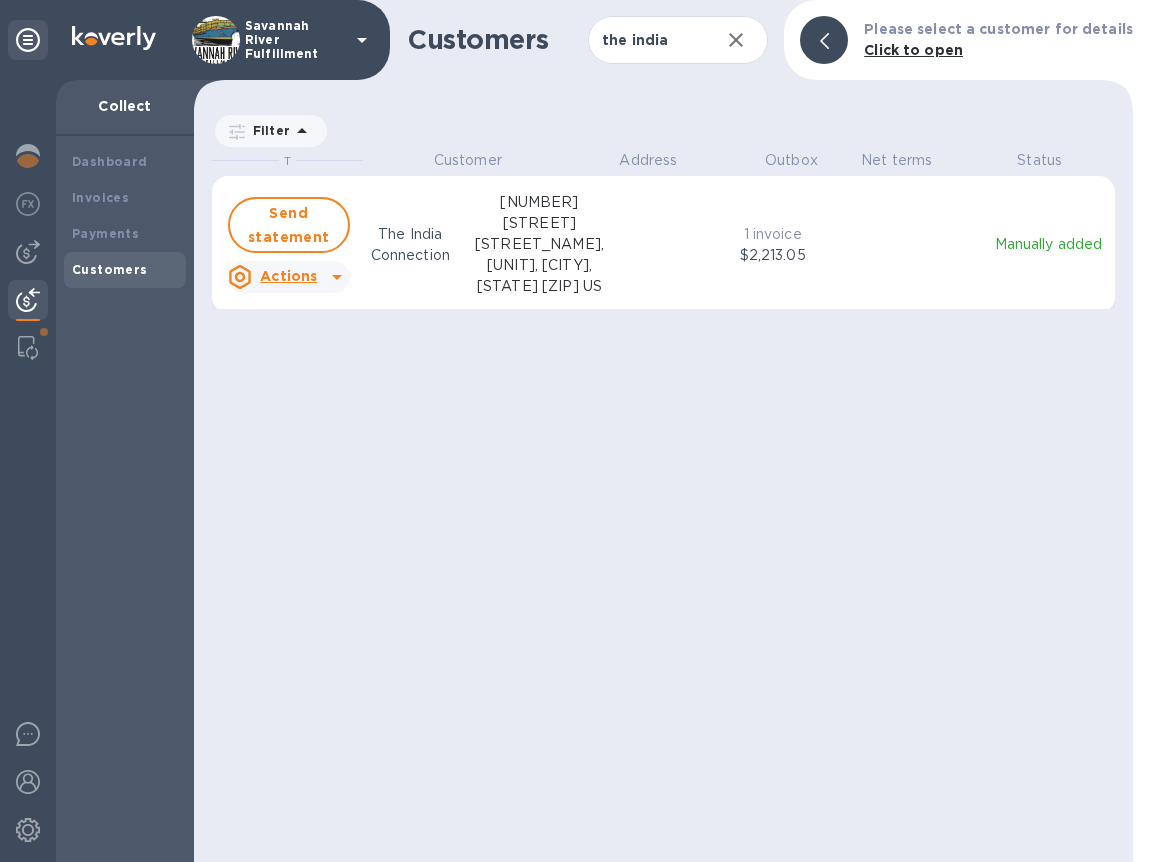 scroll, scrollTop: 696, scrollLeft: 931, axis: both 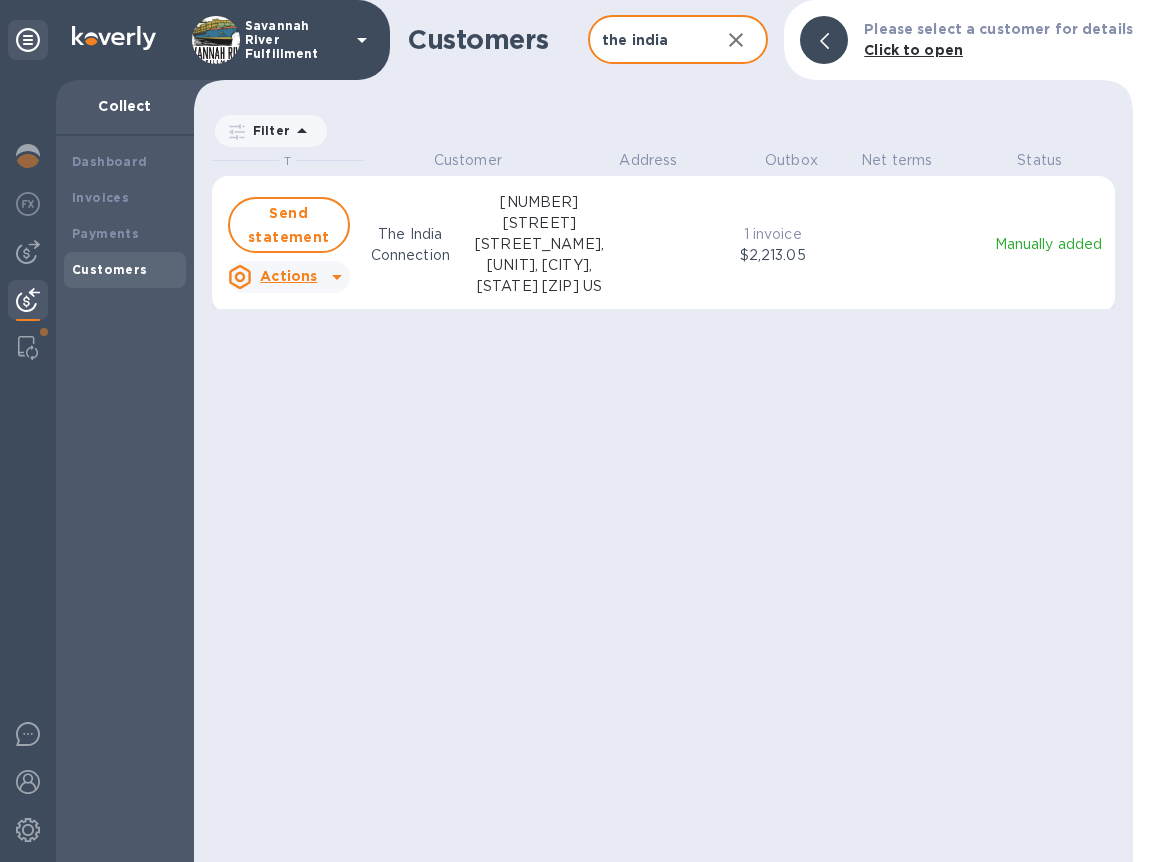 drag, startPoint x: 685, startPoint y: 46, endPoint x: 522, endPoint y: 28, distance: 163.99086 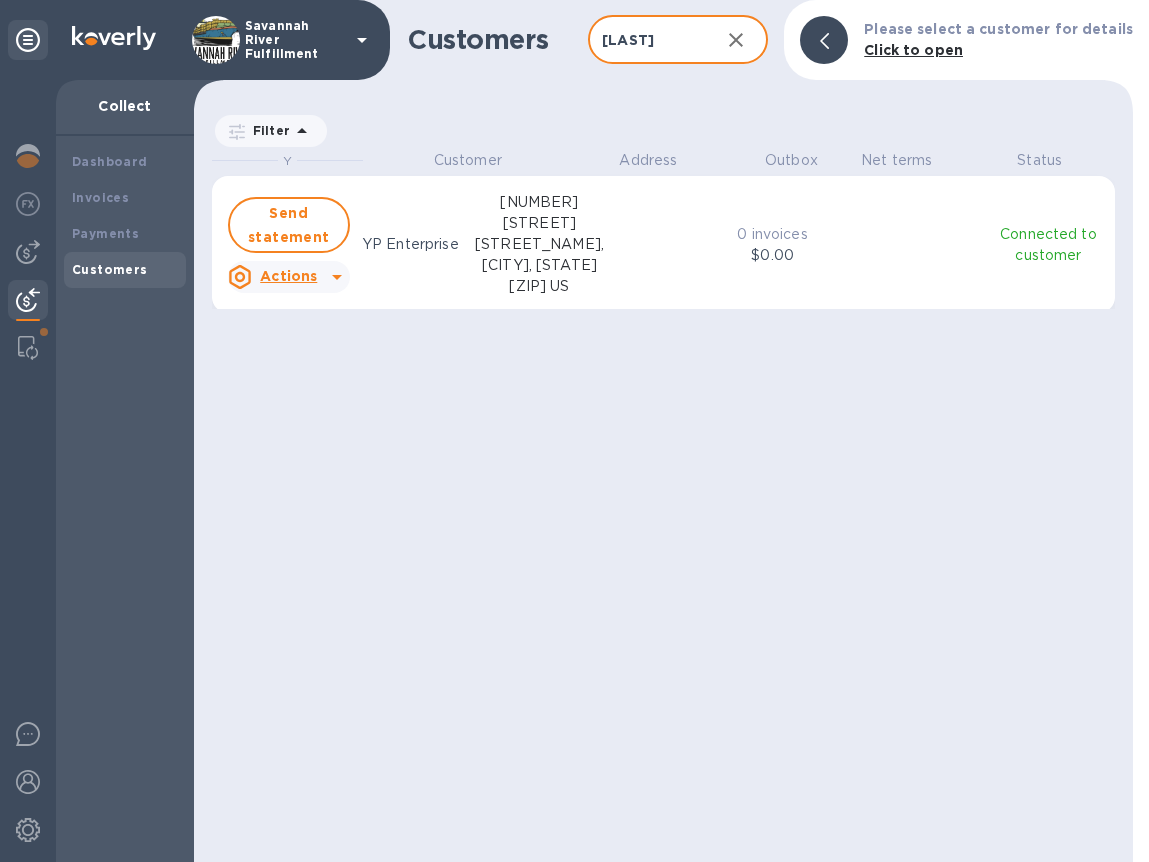 scroll, scrollTop: 17, scrollLeft: 9, axis: both 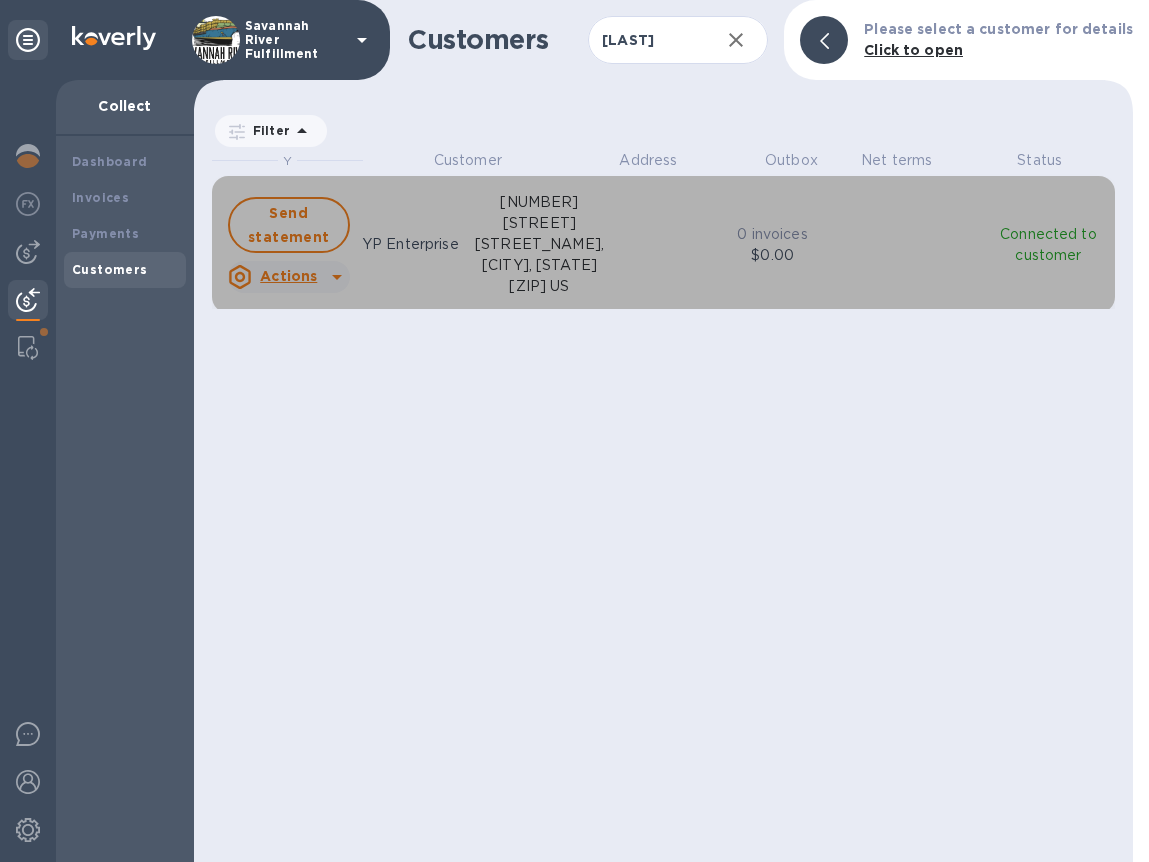 click 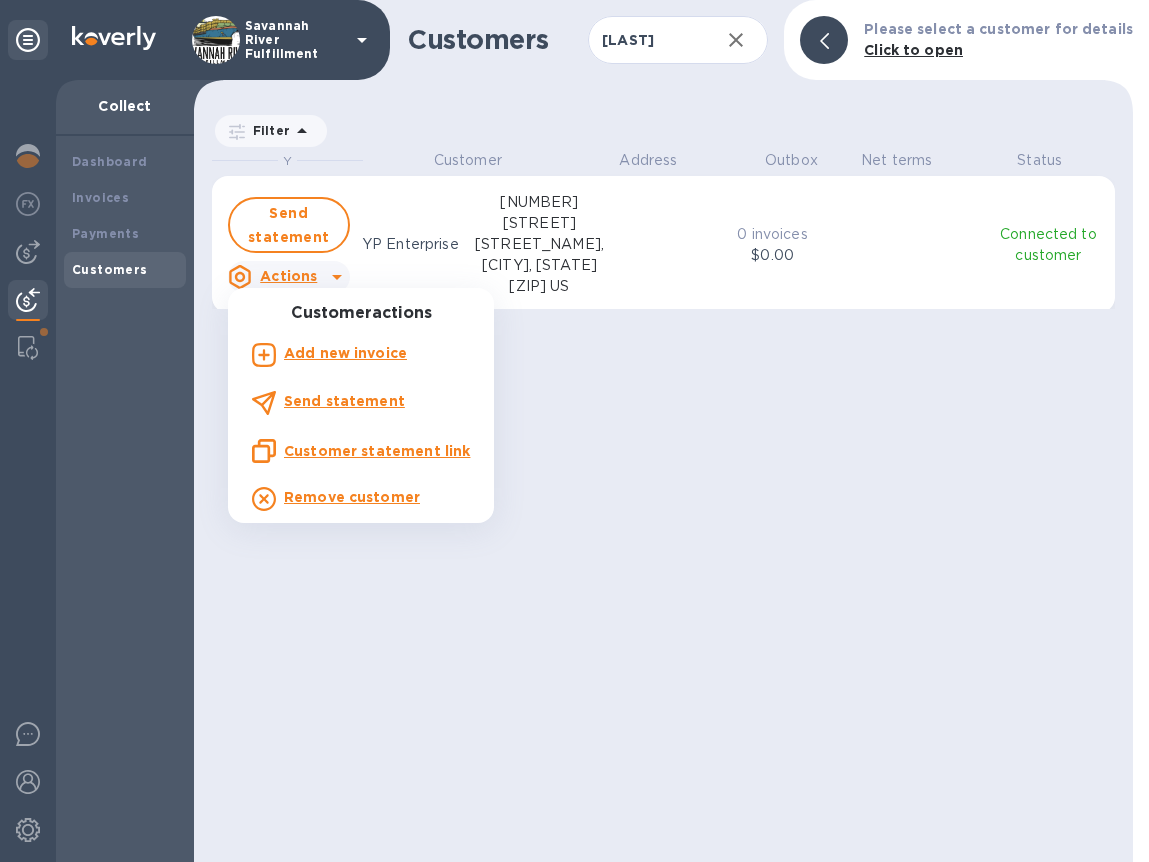 click on "Customer statement link" at bounding box center (377, 451) 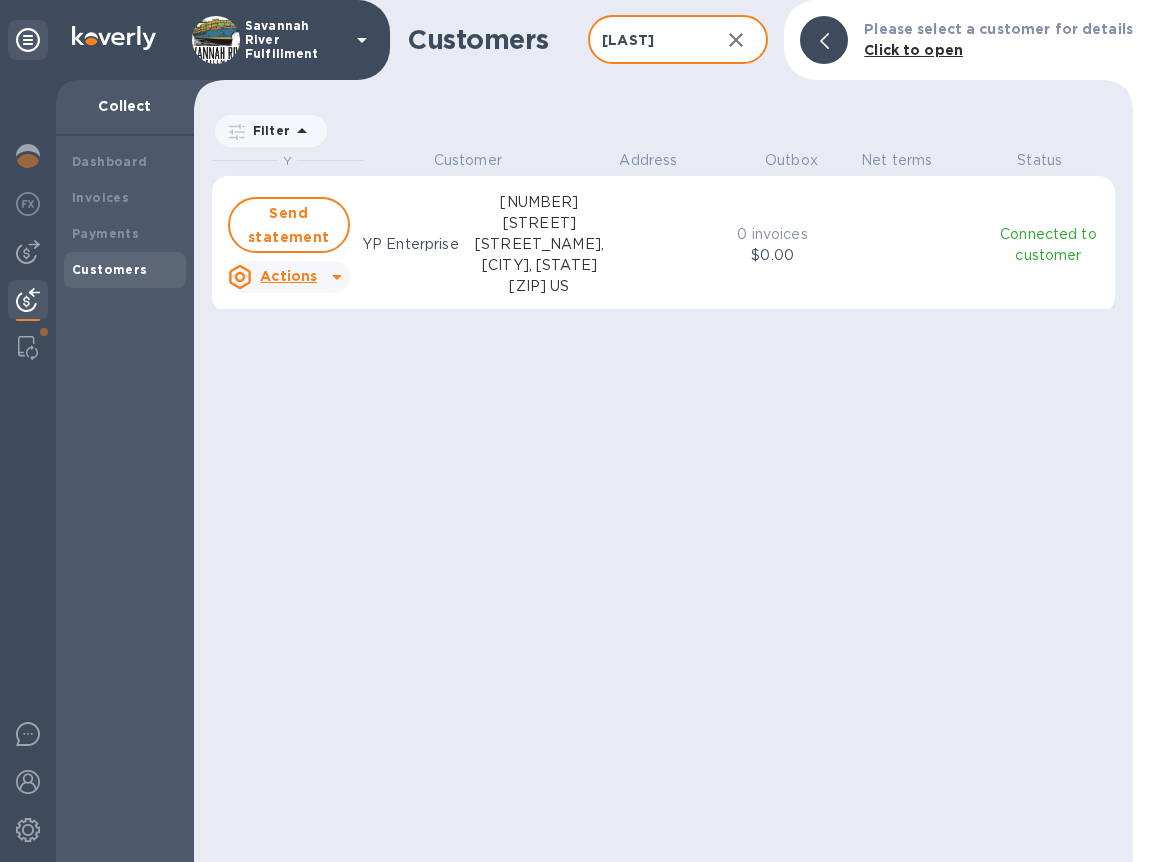 drag, startPoint x: 643, startPoint y: 50, endPoint x: 583, endPoint y: 45, distance: 60.207973 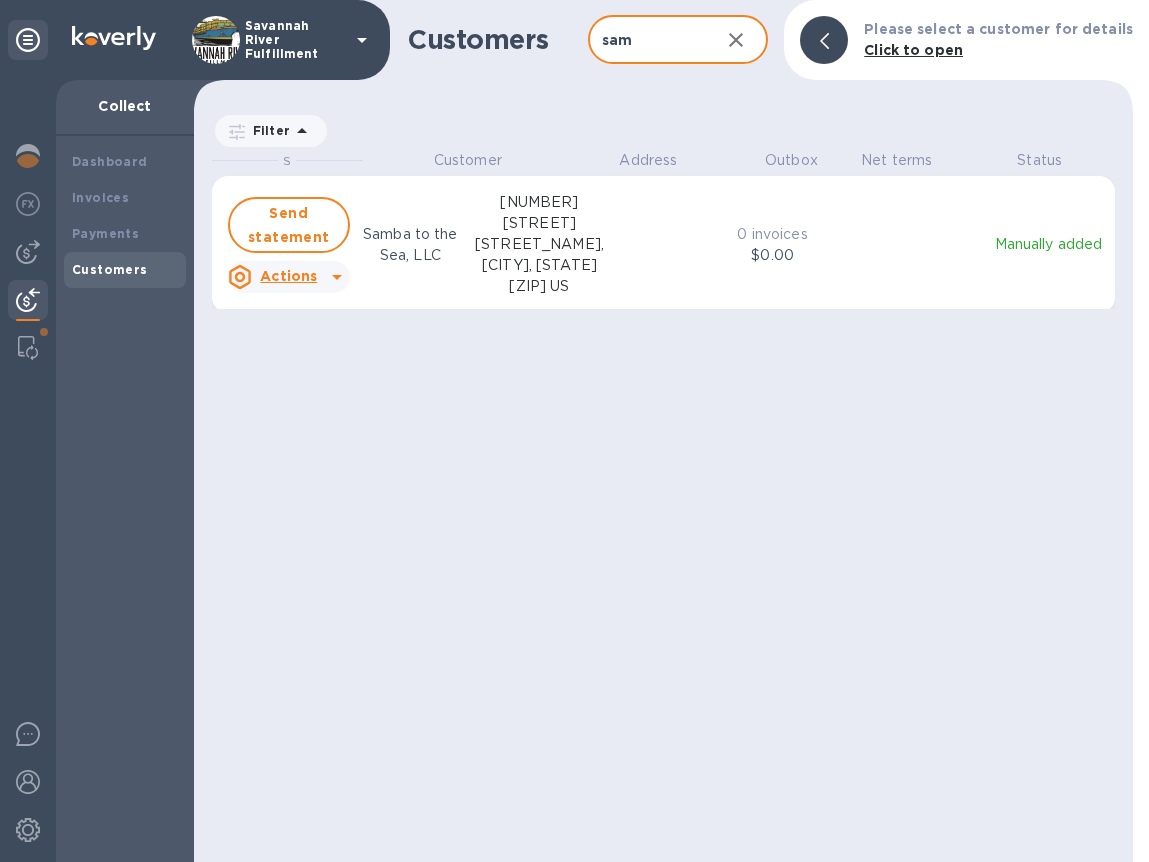 scroll, scrollTop: 17, scrollLeft: 9, axis: both 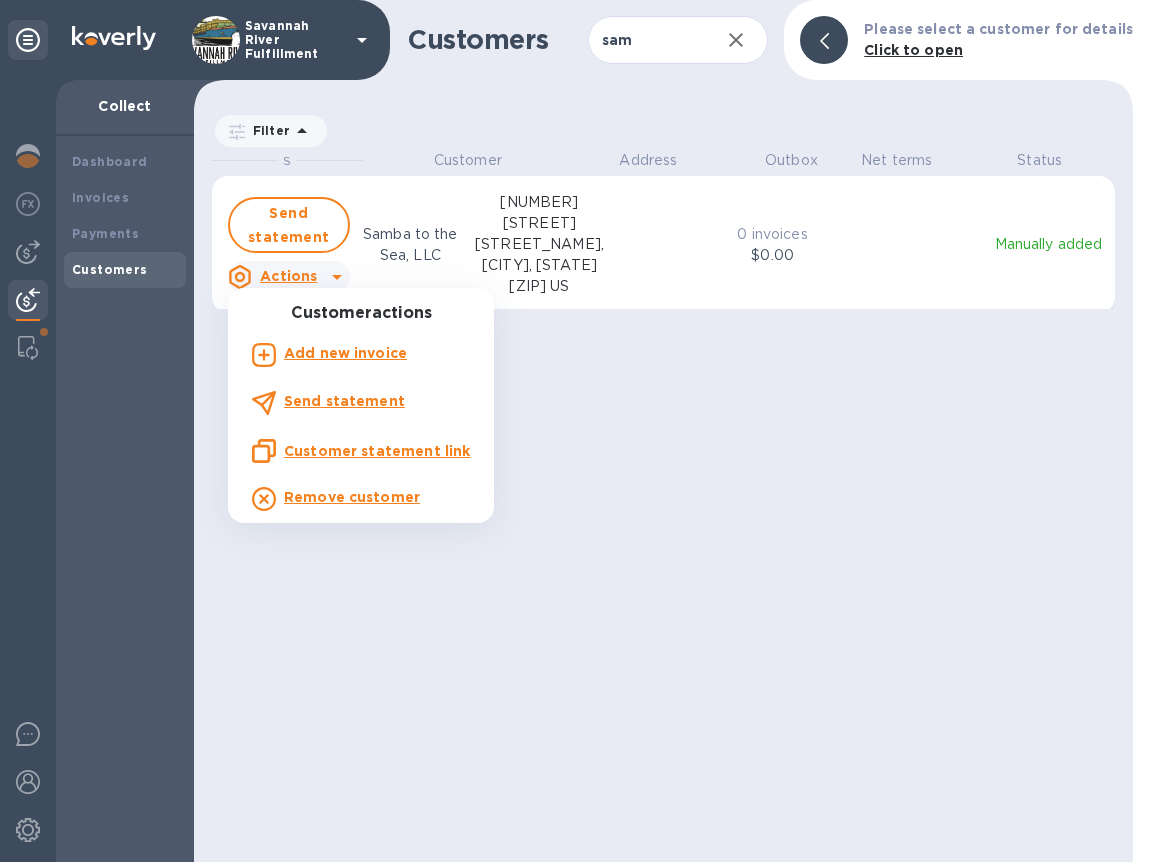 click on "Customer statement link" at bounding box center [377, 451] 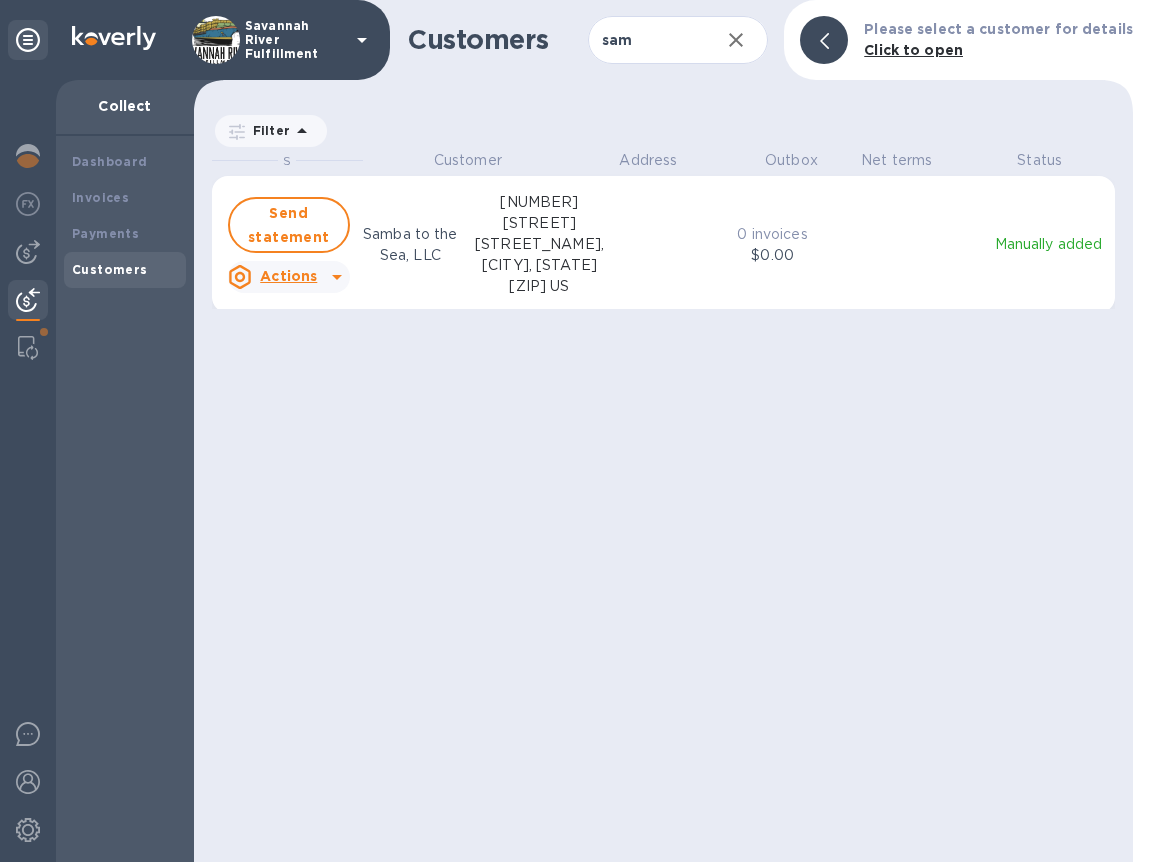 scroll, scrollTop: 696, scrollLeft: 931, axis: both 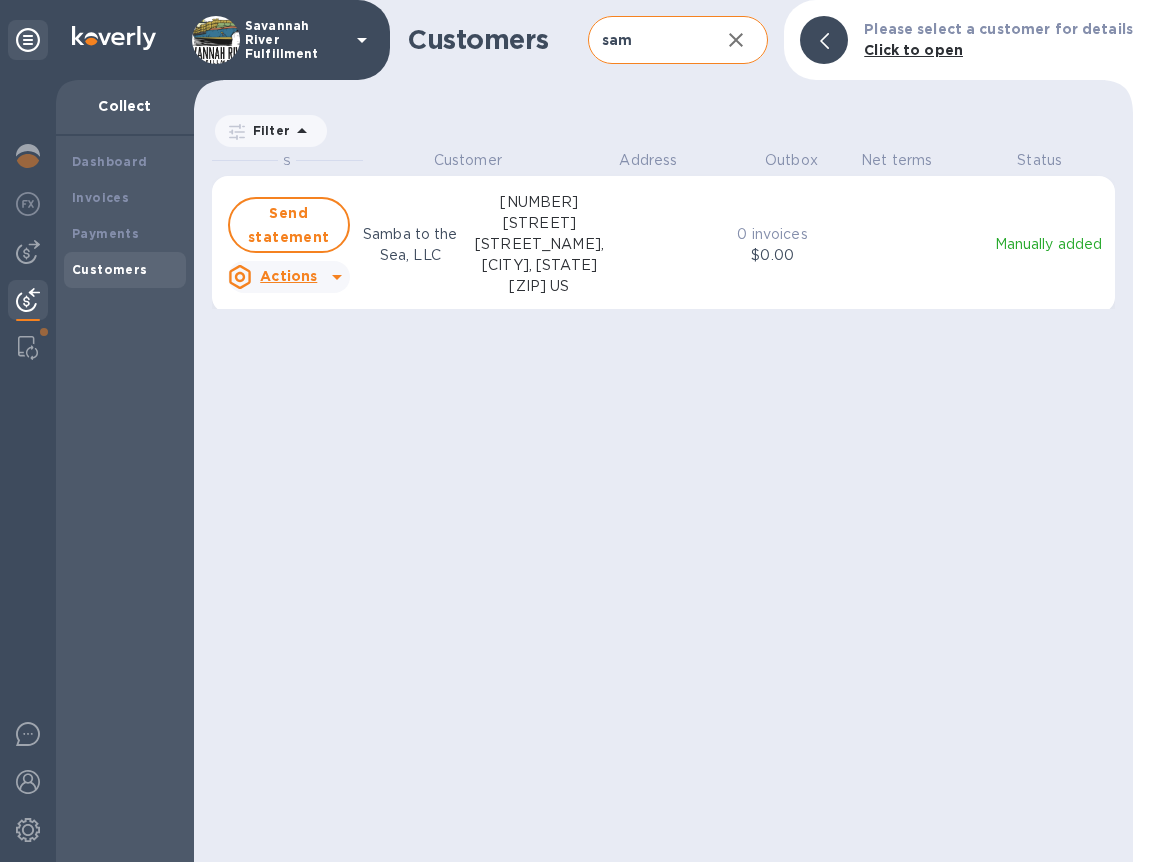 click on "sam" at bounding box center [646, 40] 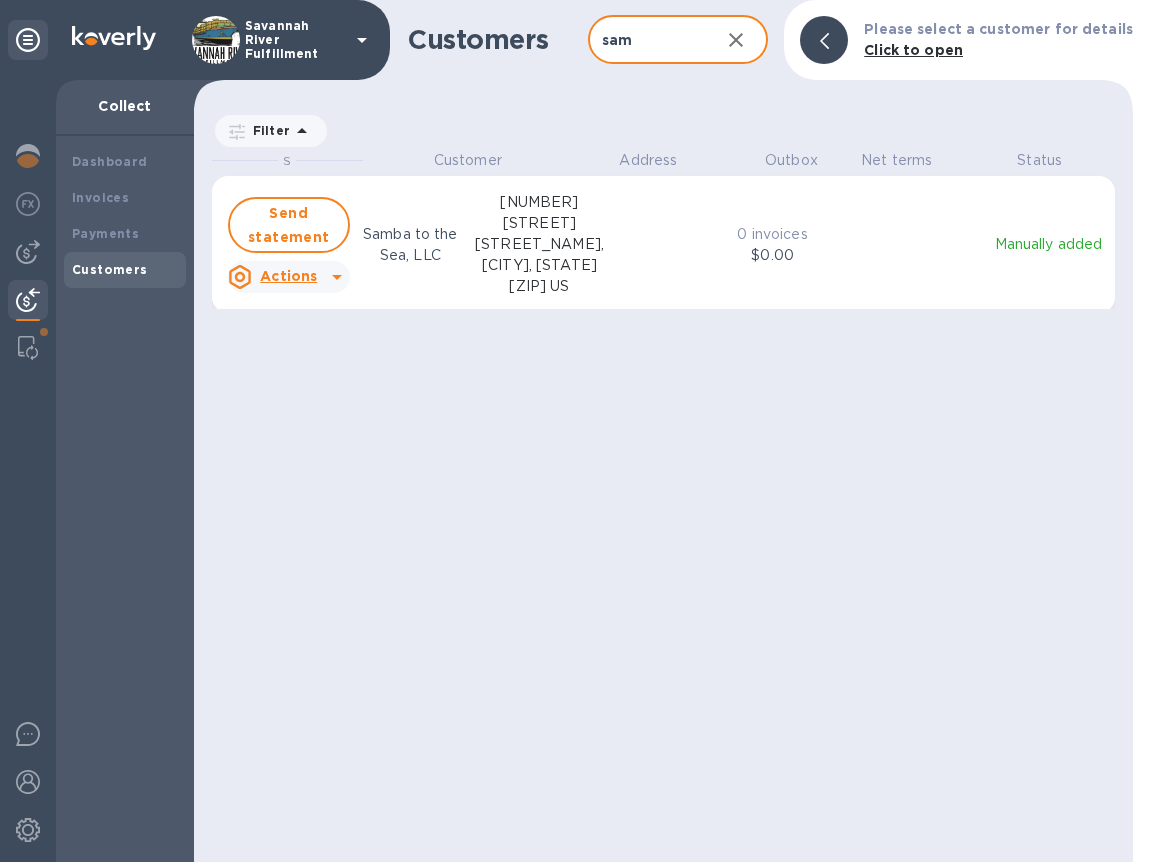 drag, startPoint x: 653, startPoint y: 34, endPoint x: 574, endPoint y: 33, distance: 79.00633 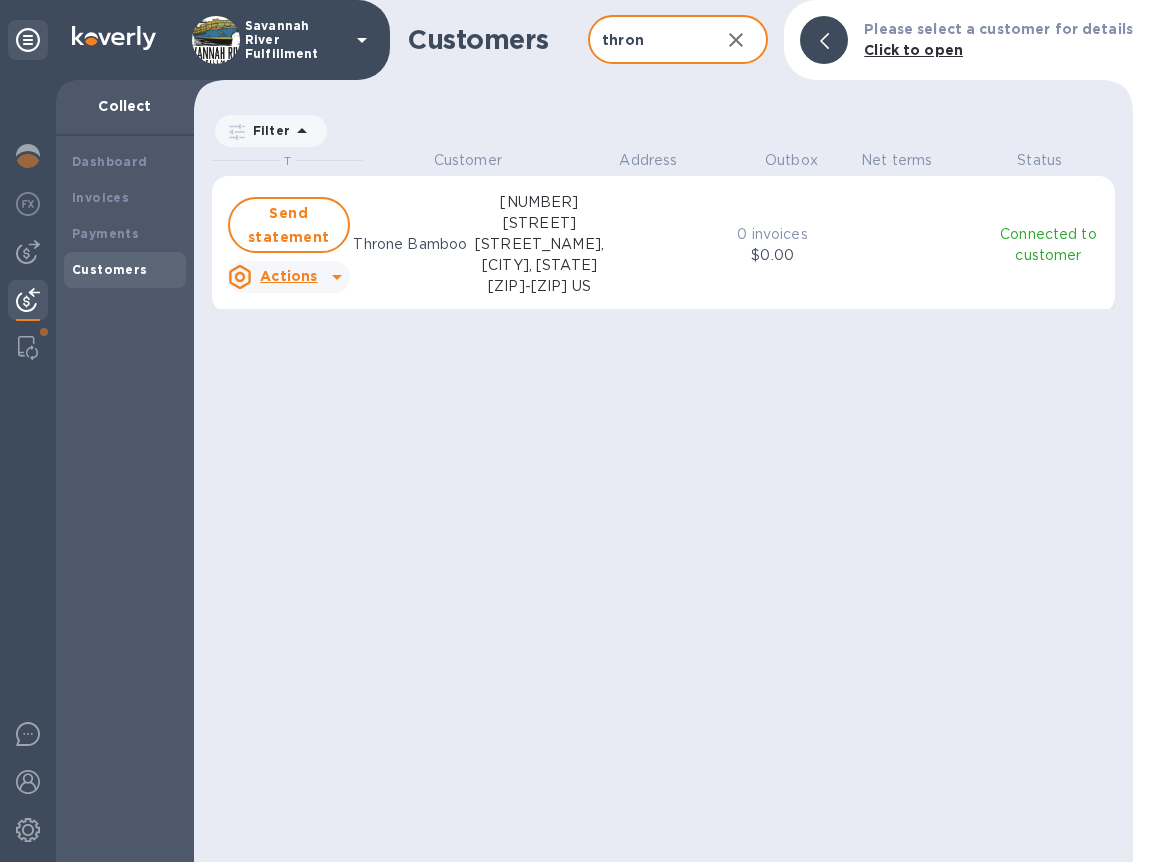 scroll, scrollTop: 17, scrollLeft: 9, axis: both 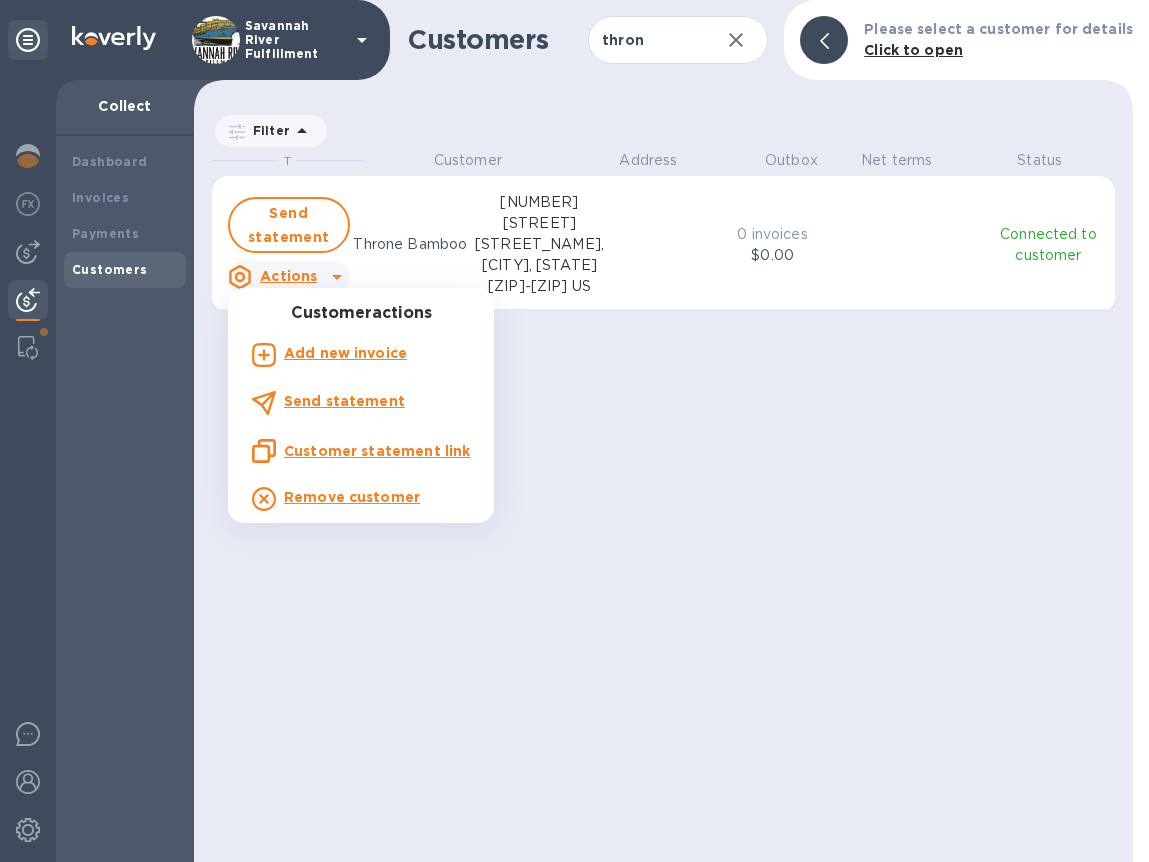 click on "Customer statement link" at bounding box center (377, 451) 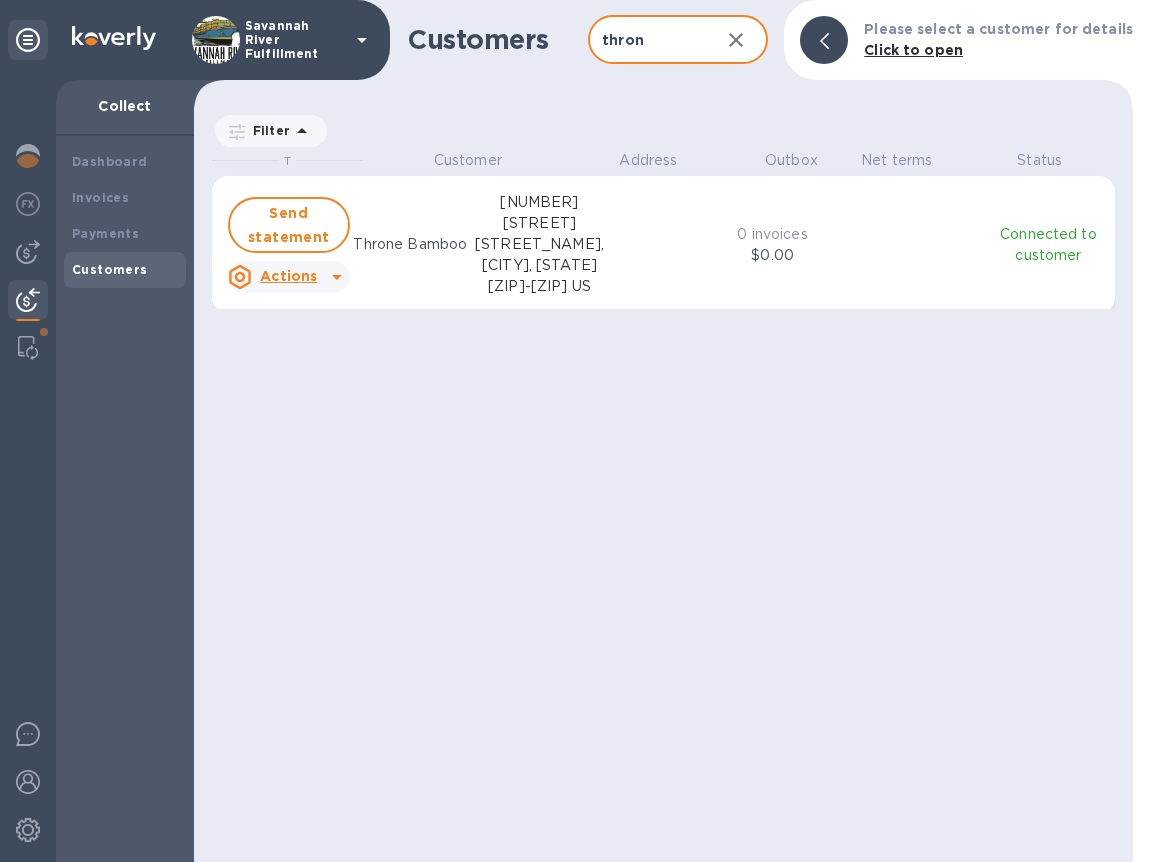drag, startPoint x: 670, startPoint y: 47, endPoint x: 520, endPoint y: 35, distance: 150.47923 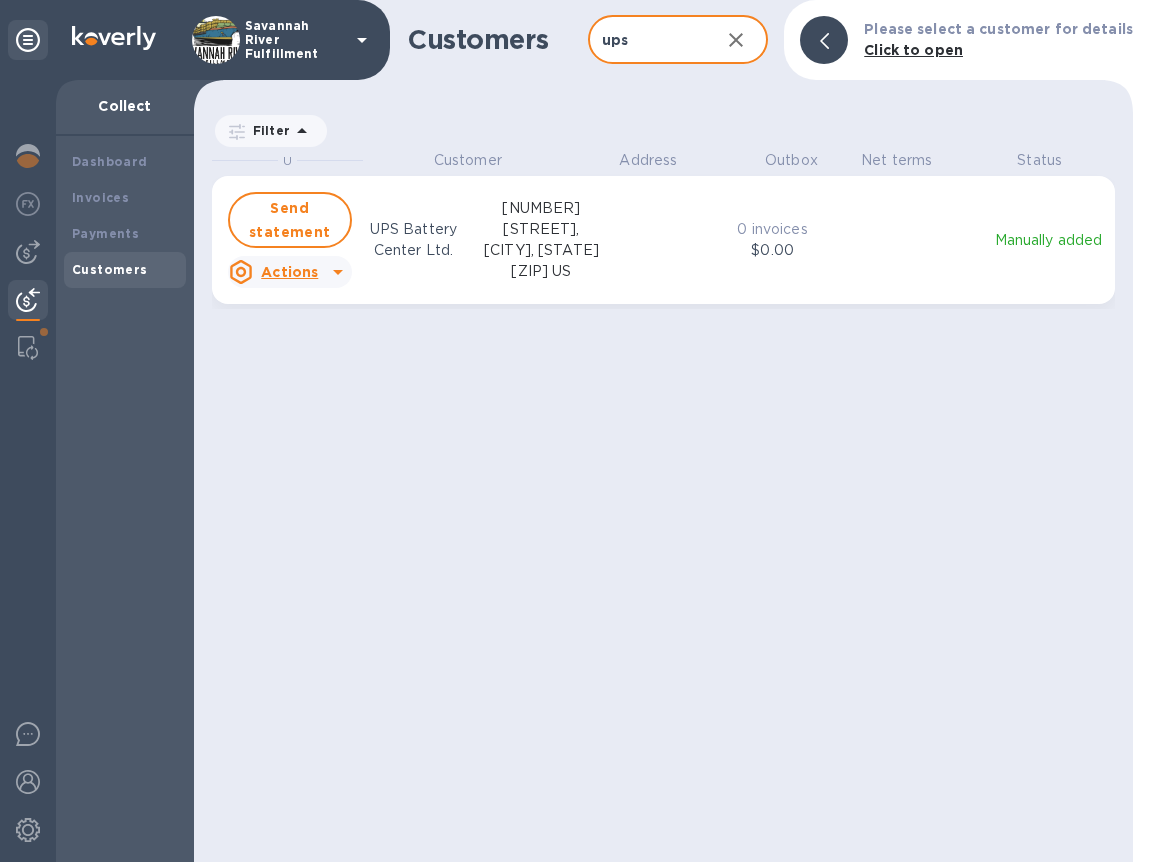 scroll, scrollTop: 17, scrollLeft: 9, axis: both 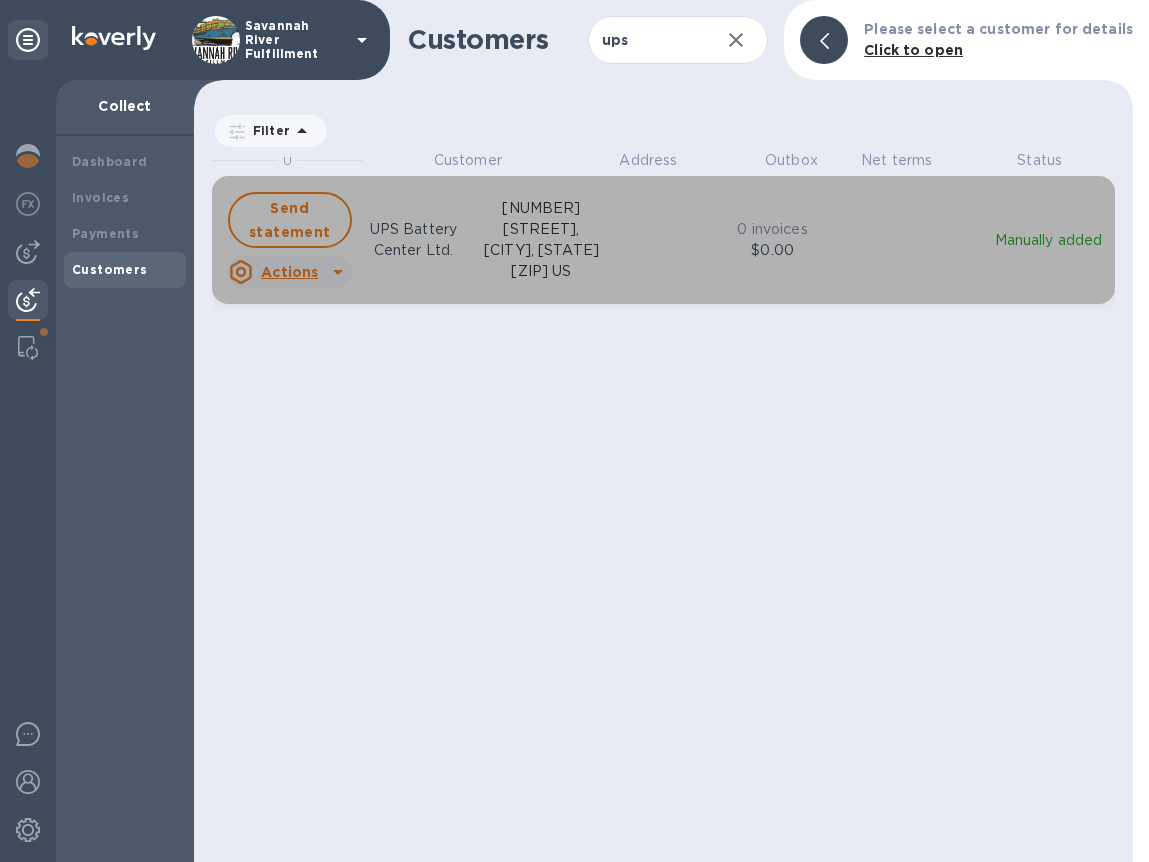 click at bounding box center (338, 272) 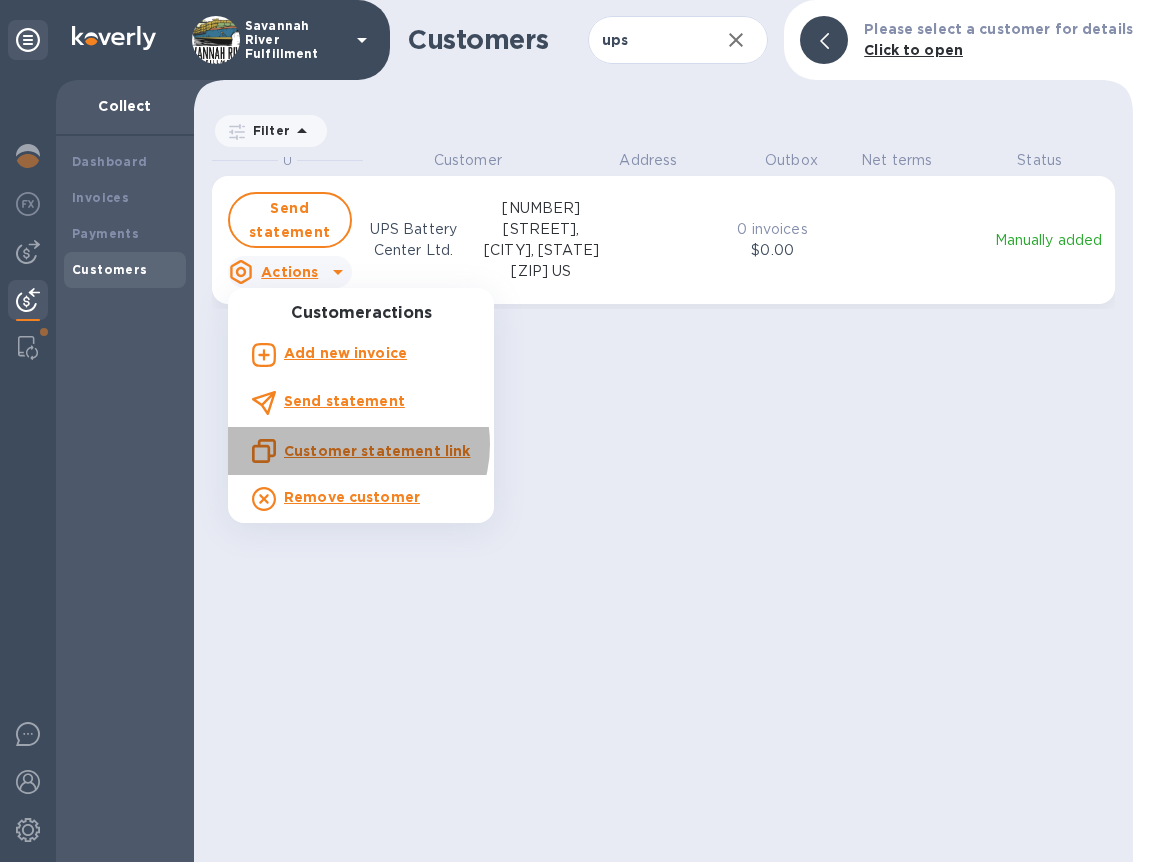 click on "Customer statement link" at bounding box center [377, 451] 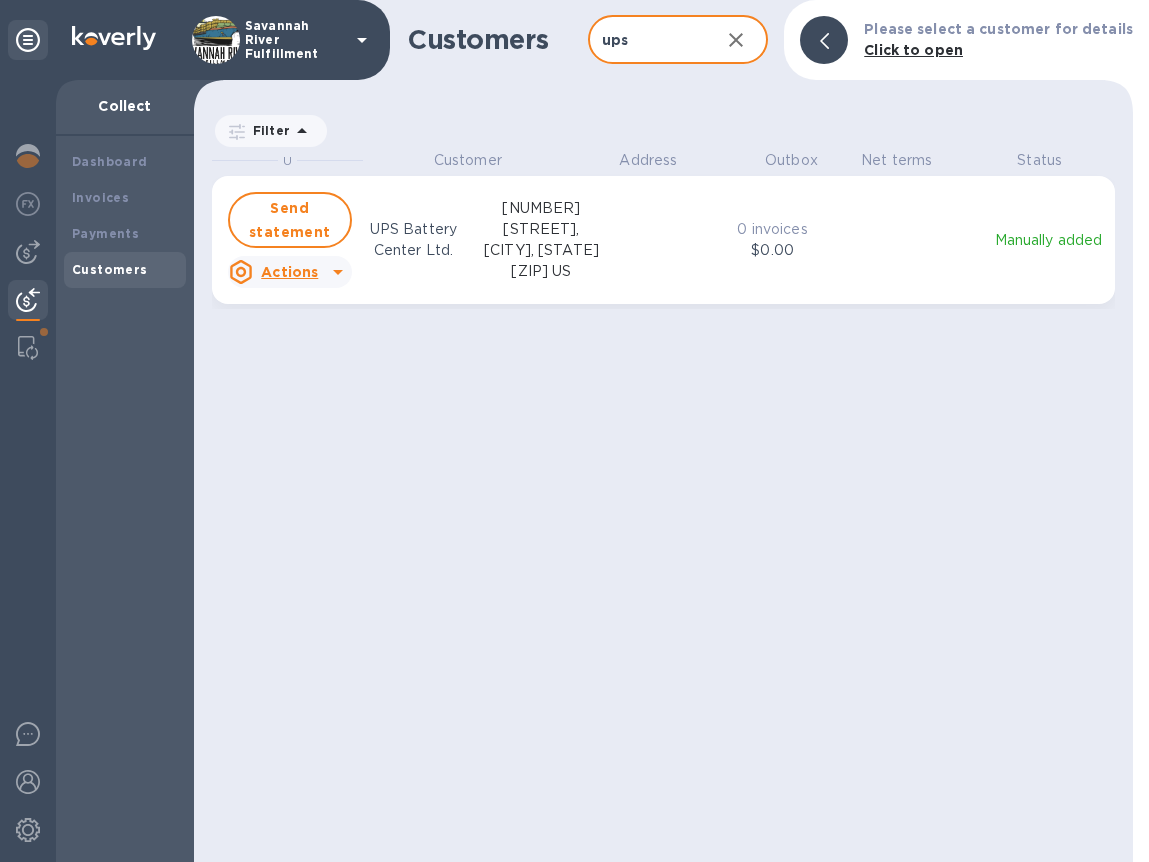 drag, startPoint x: 629, startPoint y: 38, endPoint x: 581, endPoint y: 38, distance: 48 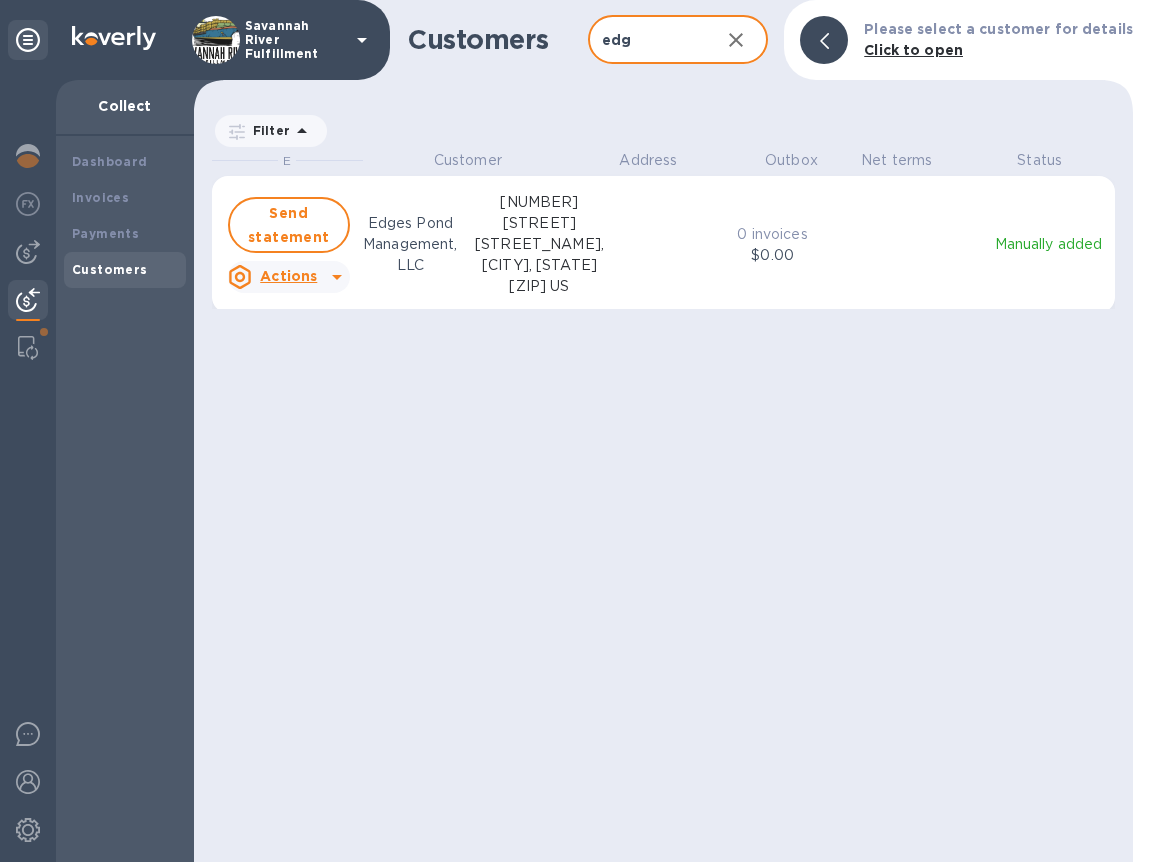 scroll, scrollTop: 17, scrollLeft: 9, axis: both 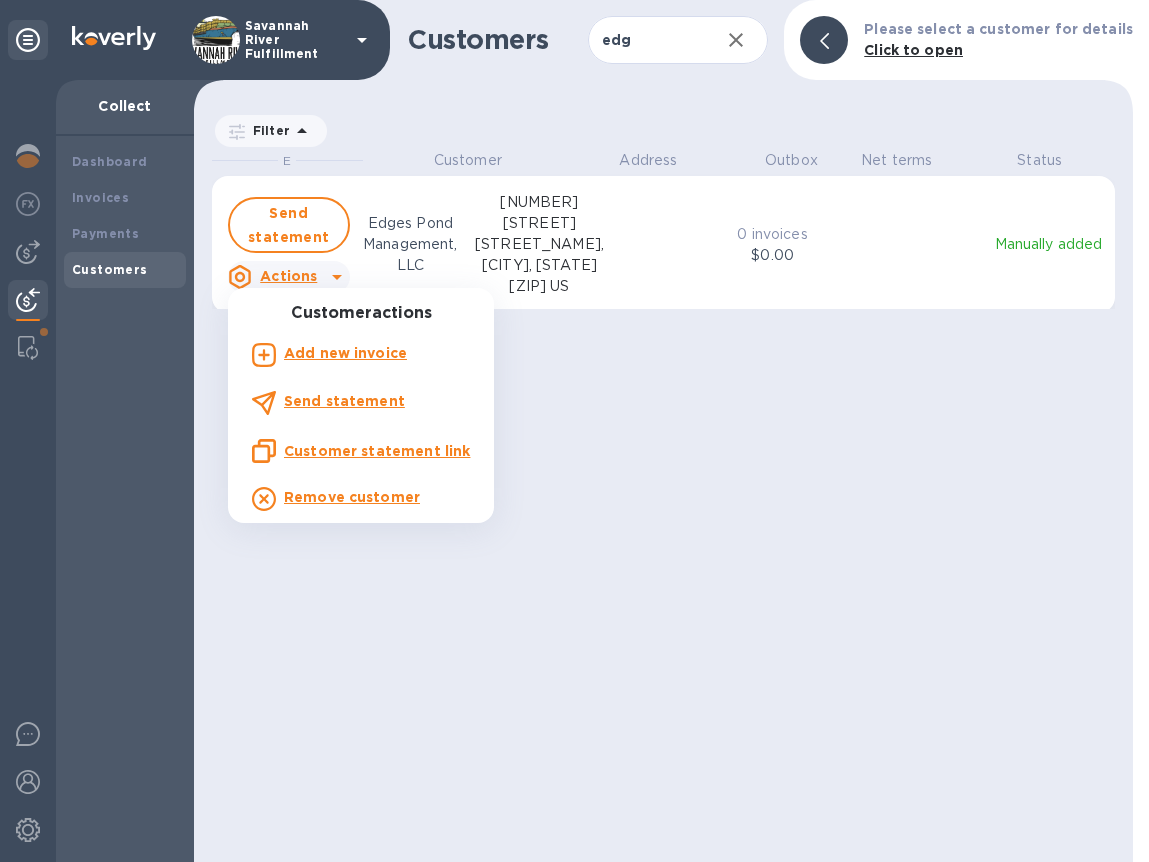 click on "Customer statement link" at bounding box center (377, 451) 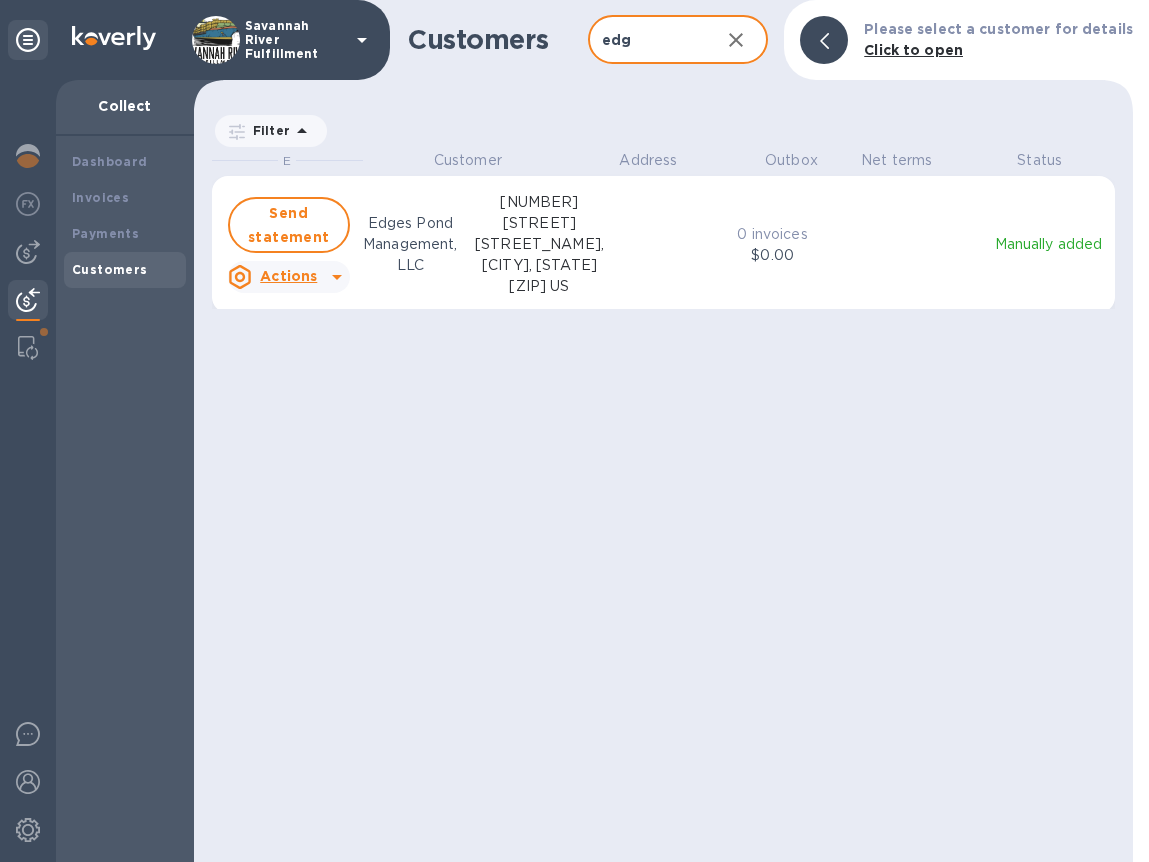drag, startPoint x: 645, startPoint y: 46, endPoint x: 601, endPoint y: 46, distance: 44 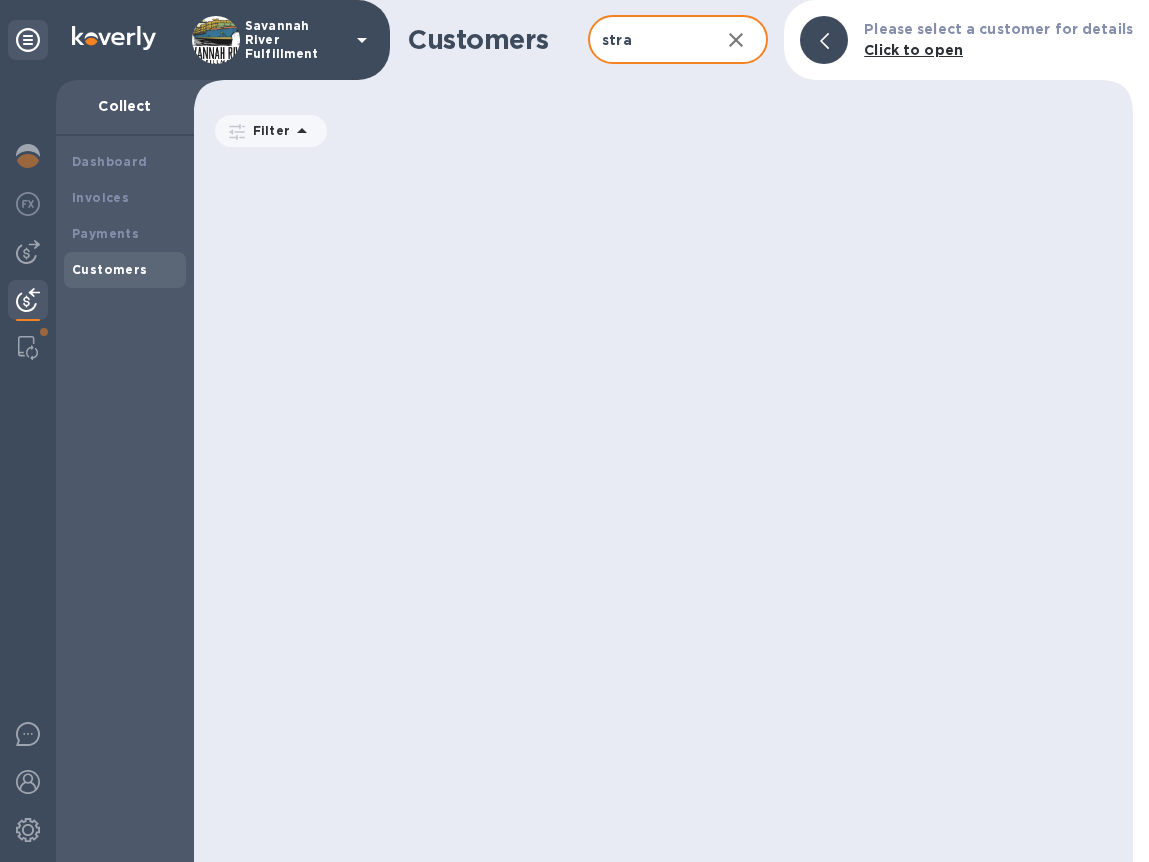 scroll, scrollTop: 17, scrollLeft: 9, axis: both 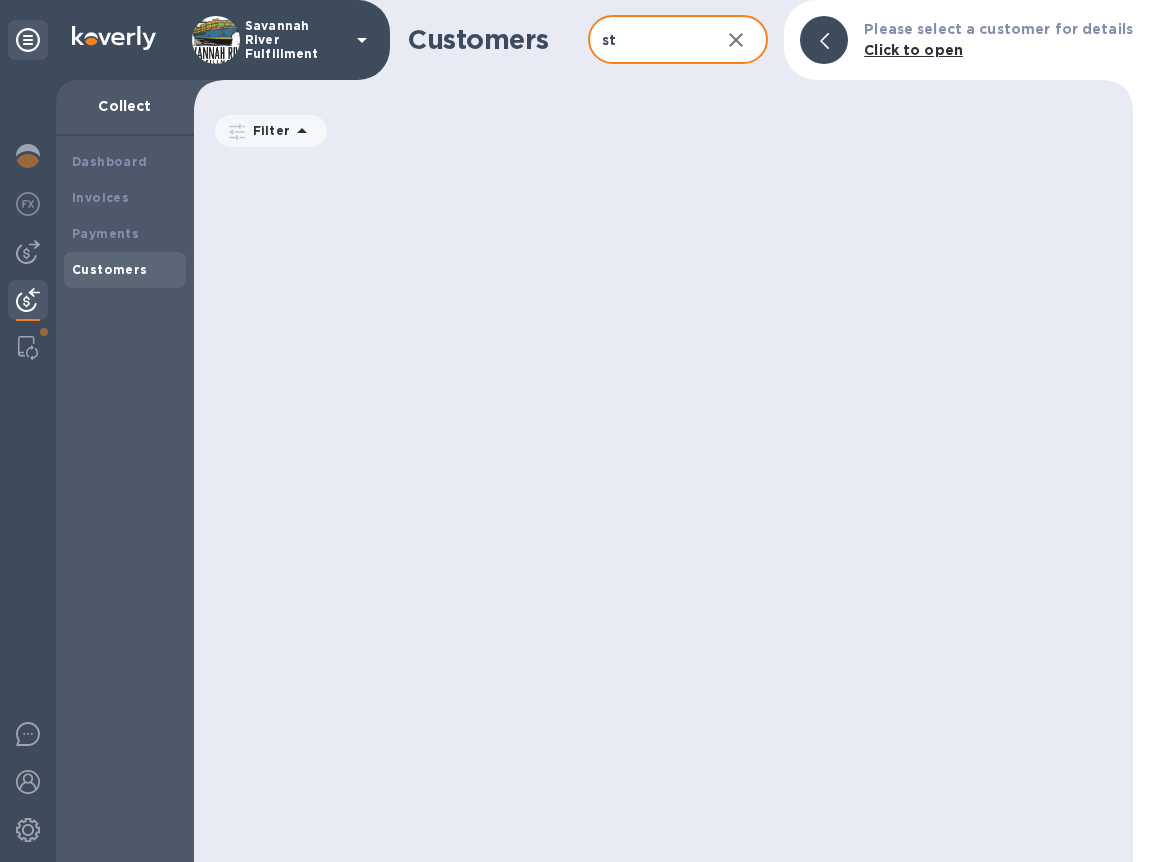 type on "s" 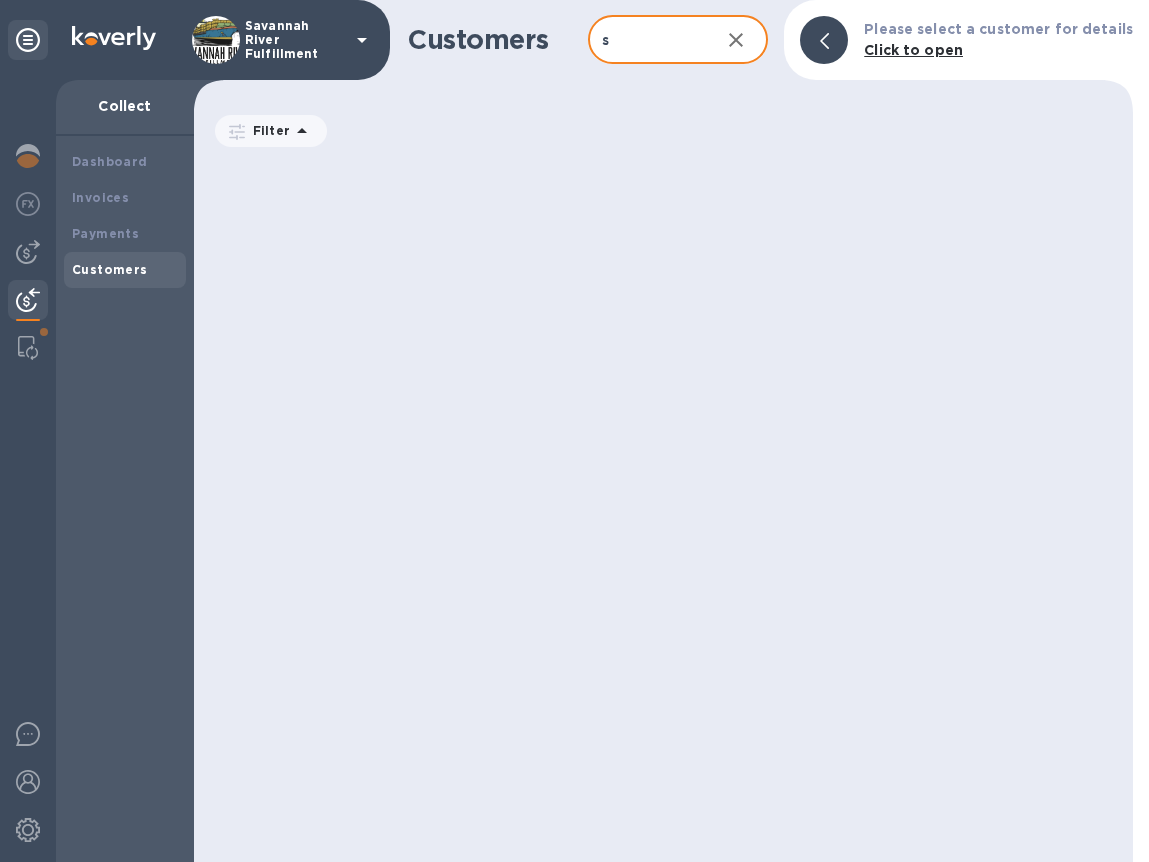 scroll, scrollTop: 17, scrollLeft: 9, axis: both 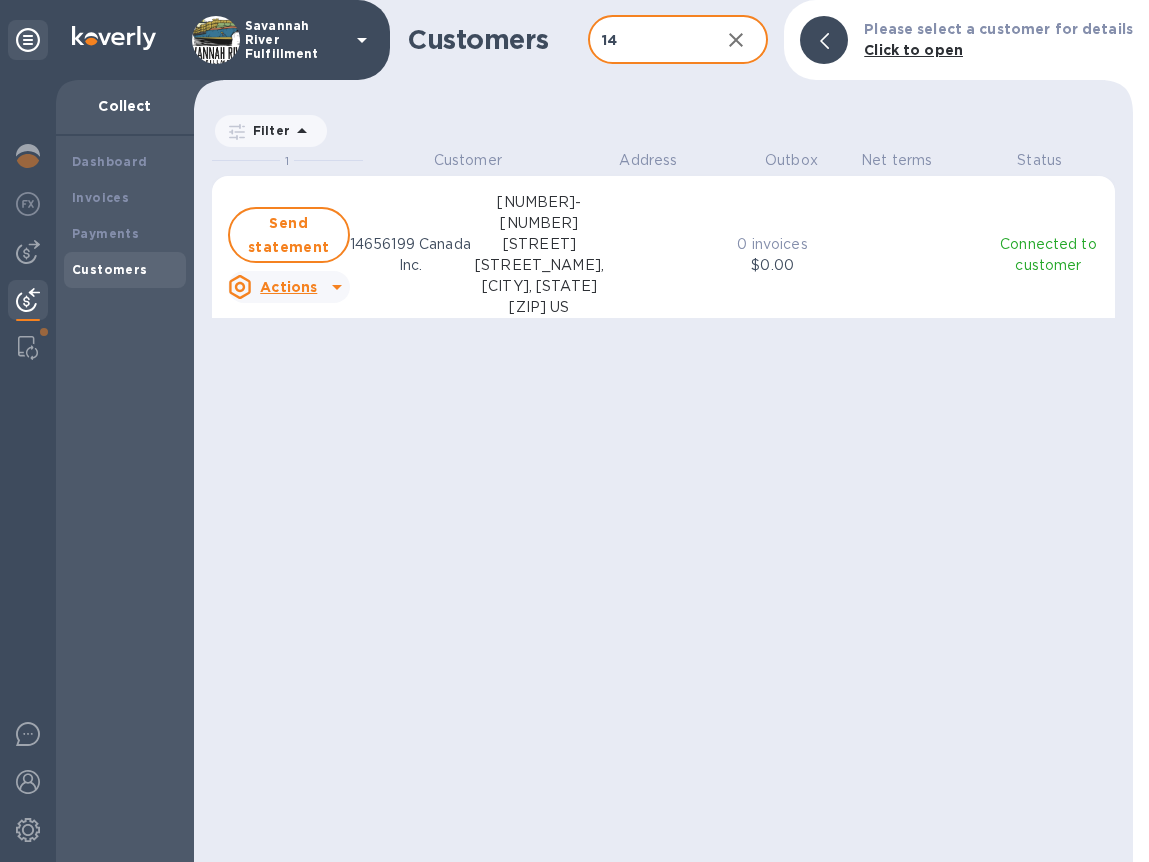 click 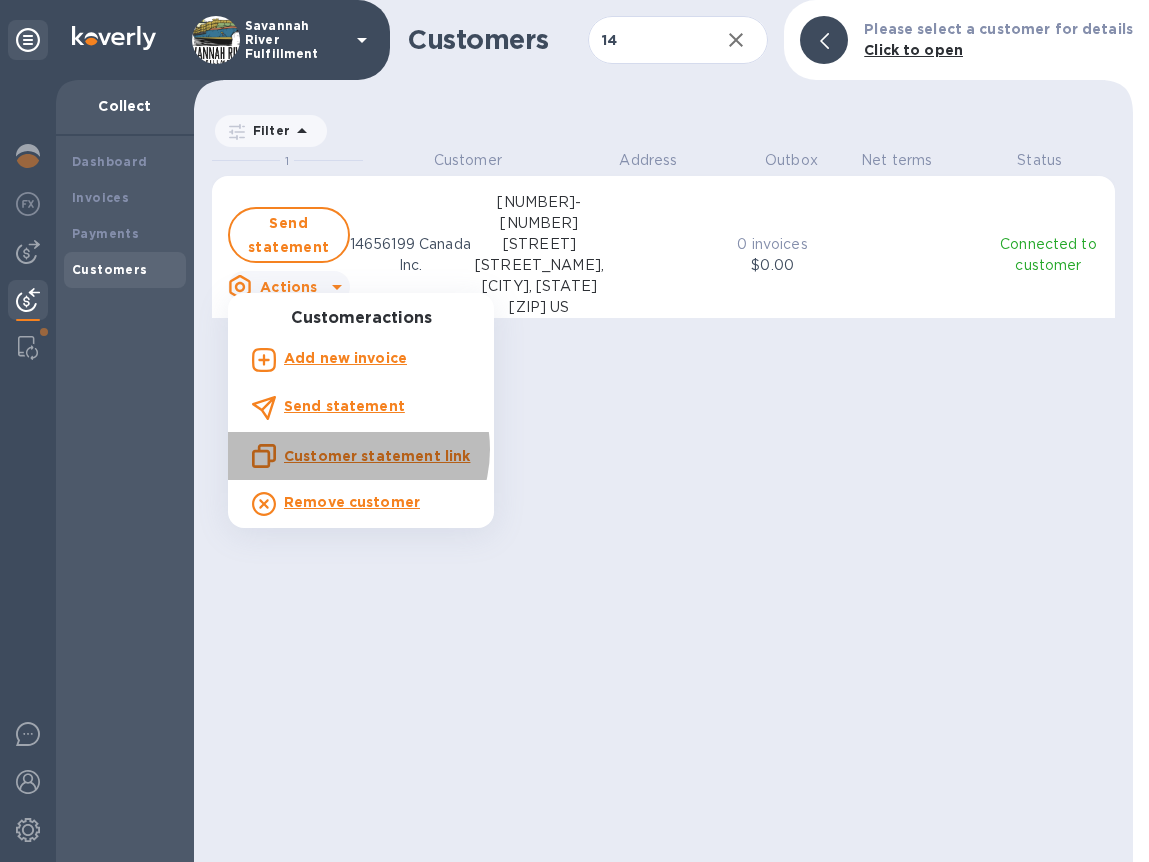 click on "Customer statement link" at bounding box center [377, 456] 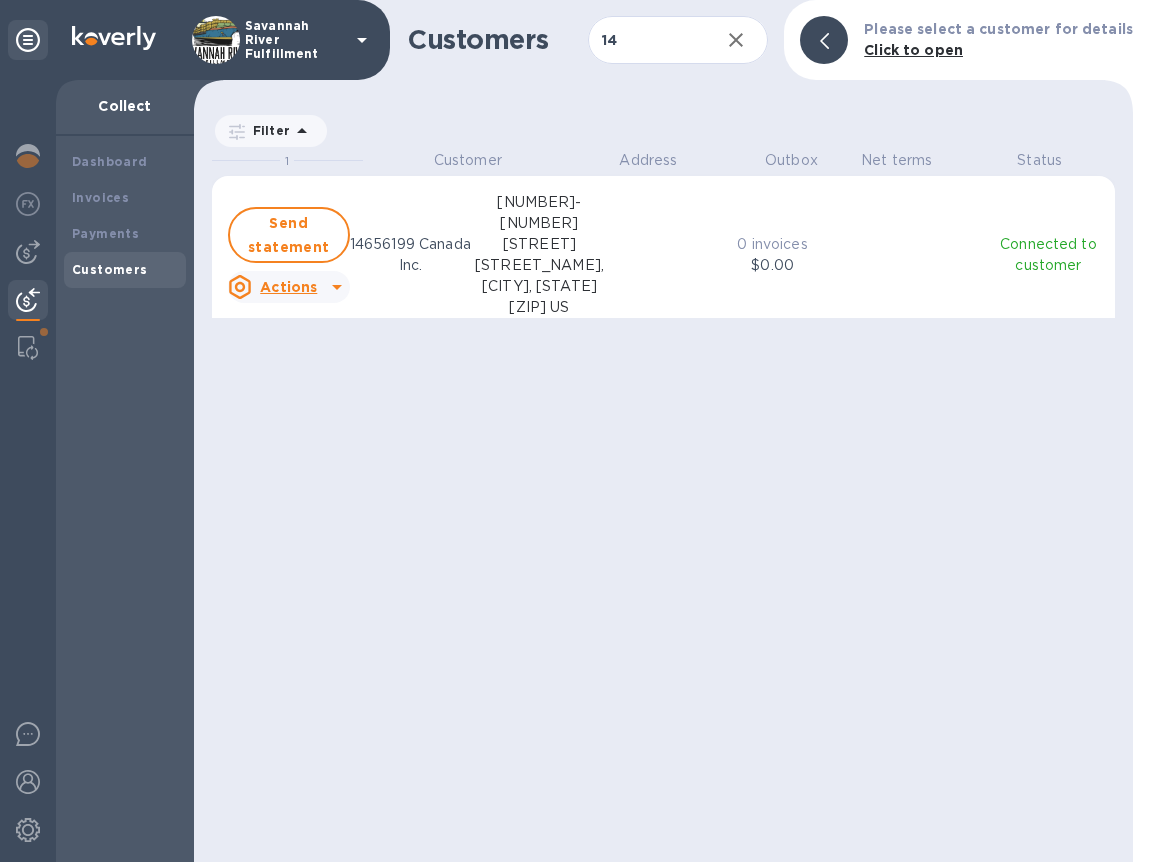 click 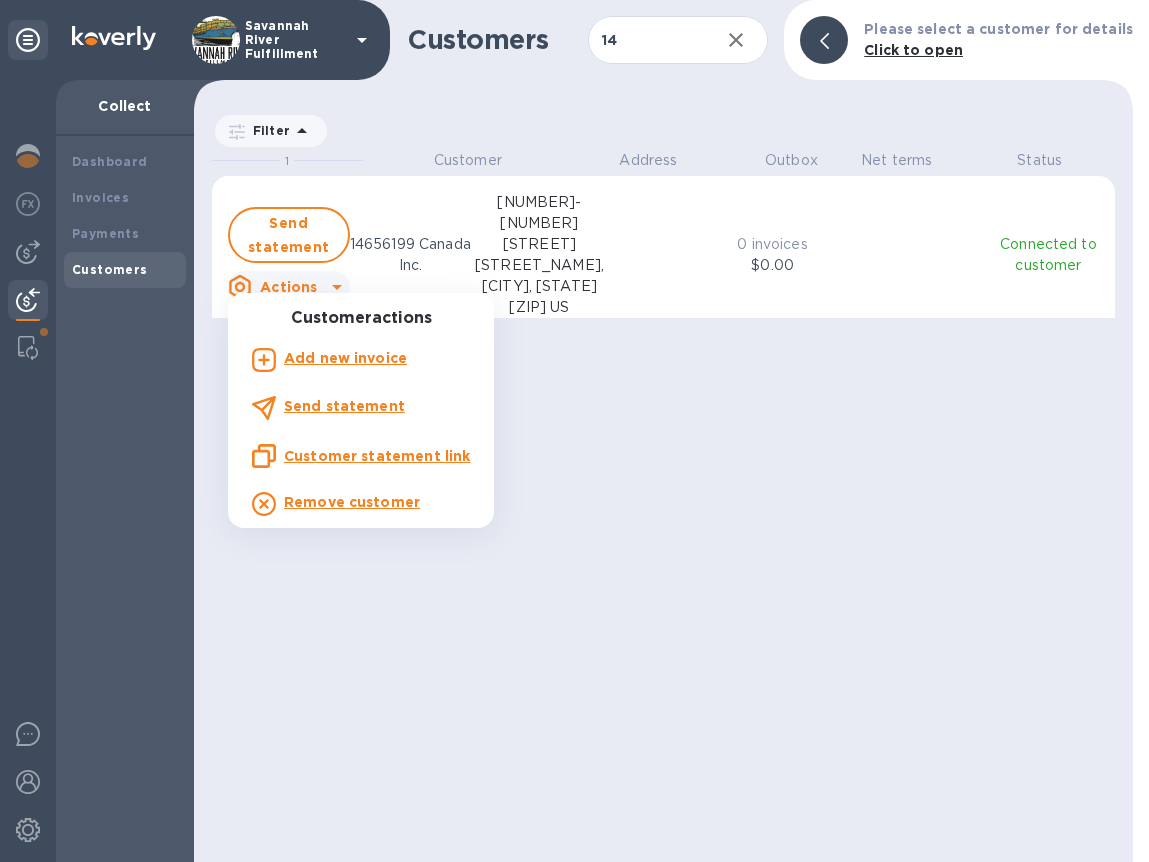 click on "Customer statement link" at bounding box center [377, 456] 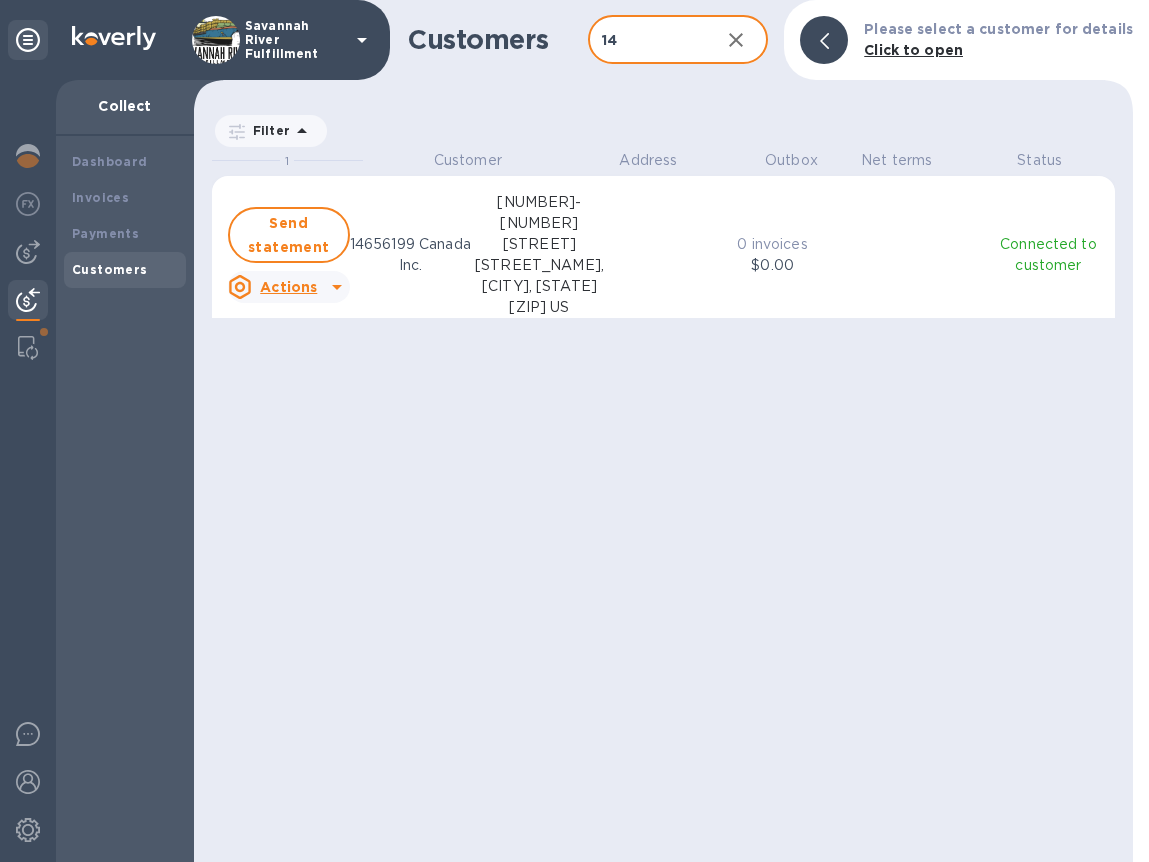 drag, startPoint x: 644, startPoint y: 42, endPoint x: 564, endPoint y: 42, distance: 80 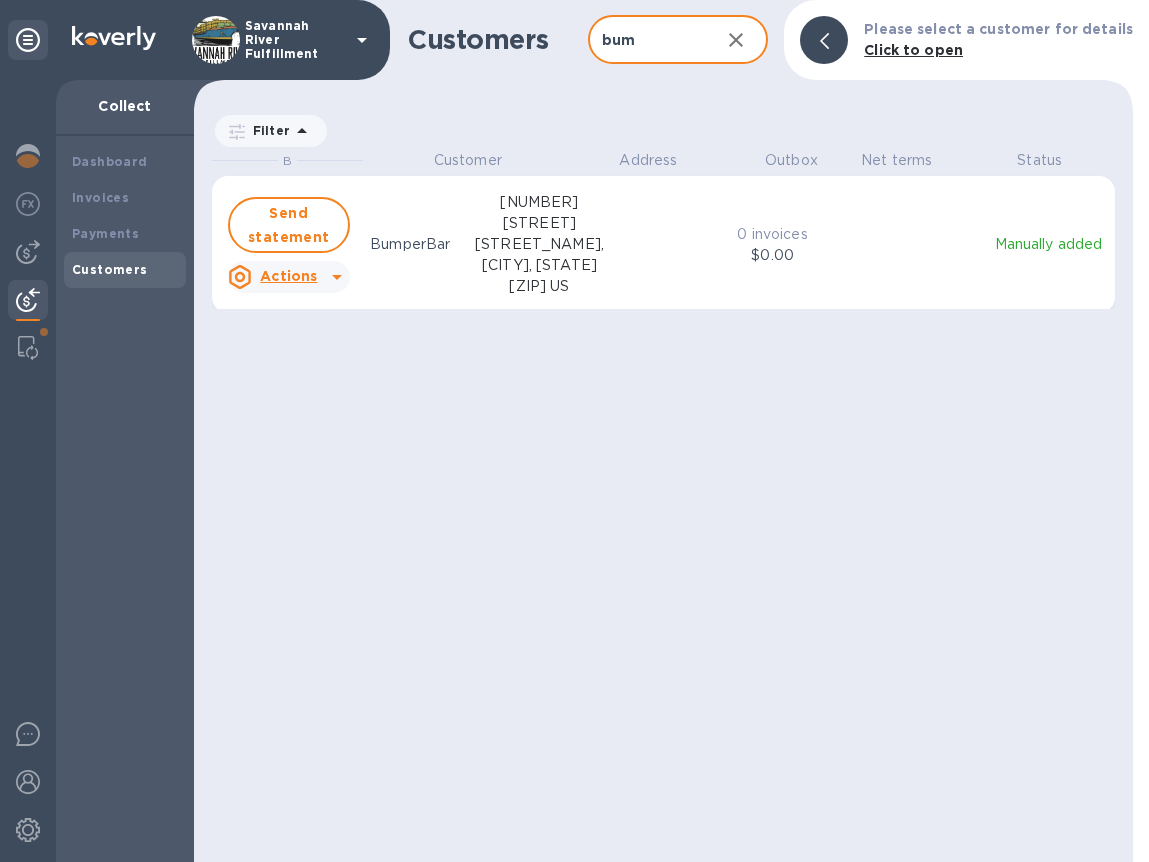 scroll, scrollTop: 17, scrollLeft: 9, axis: both 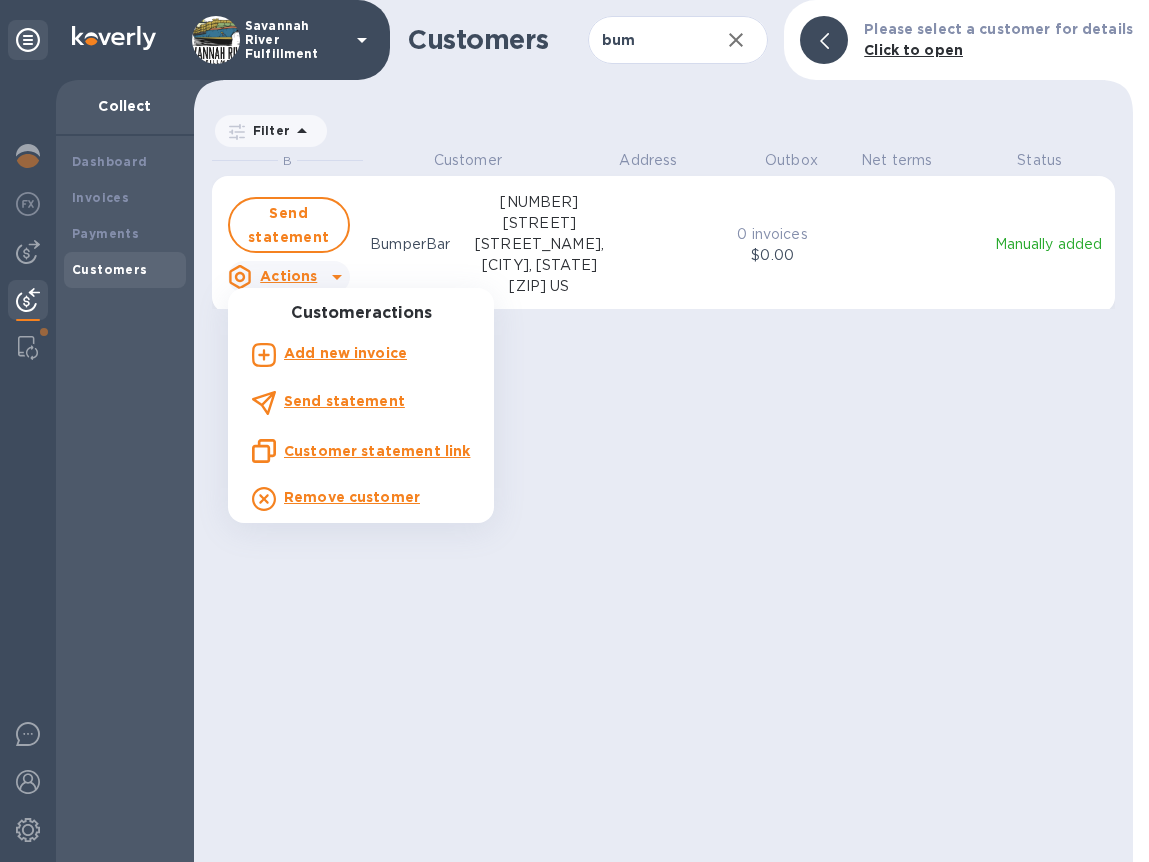 click on "Customer statement link" at bounding box center (377, 451) 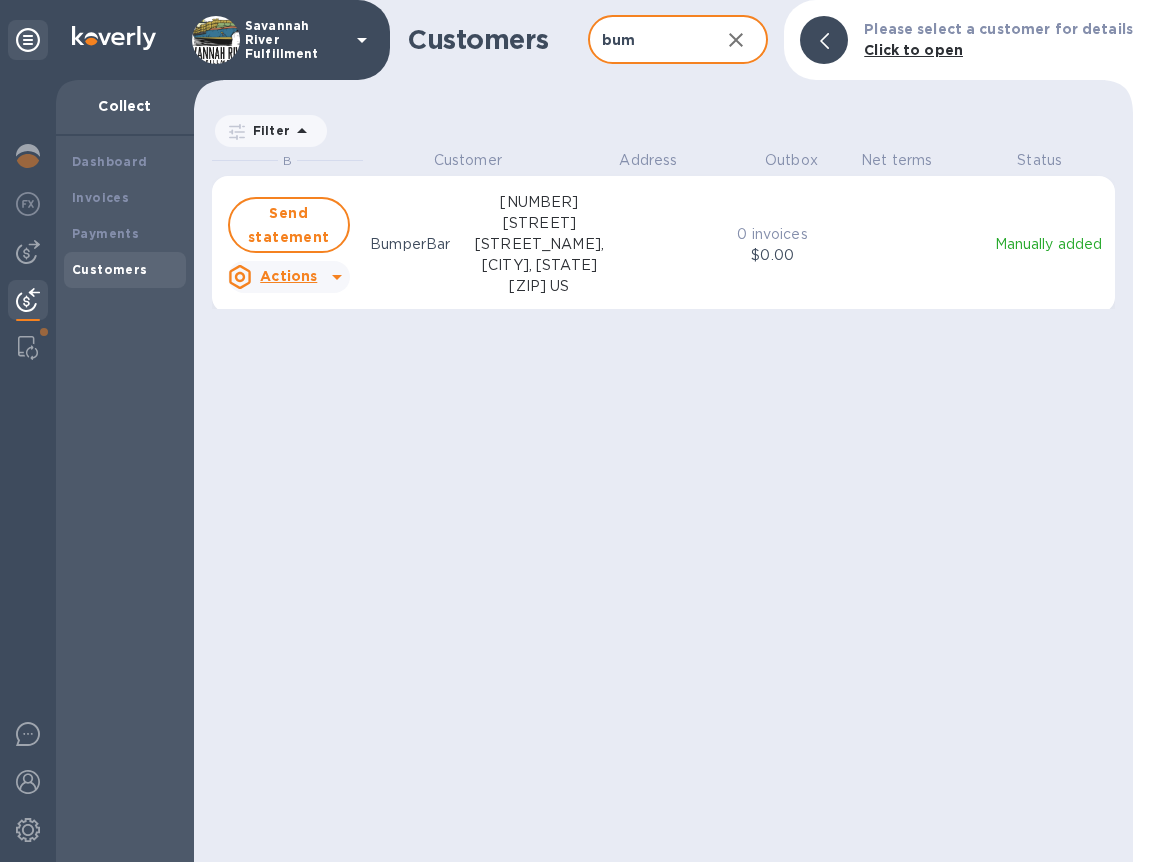 drag, startPoint x: 656, startPoint y: 45, endPoint x: 548, endPoint y: 45, distance: 108 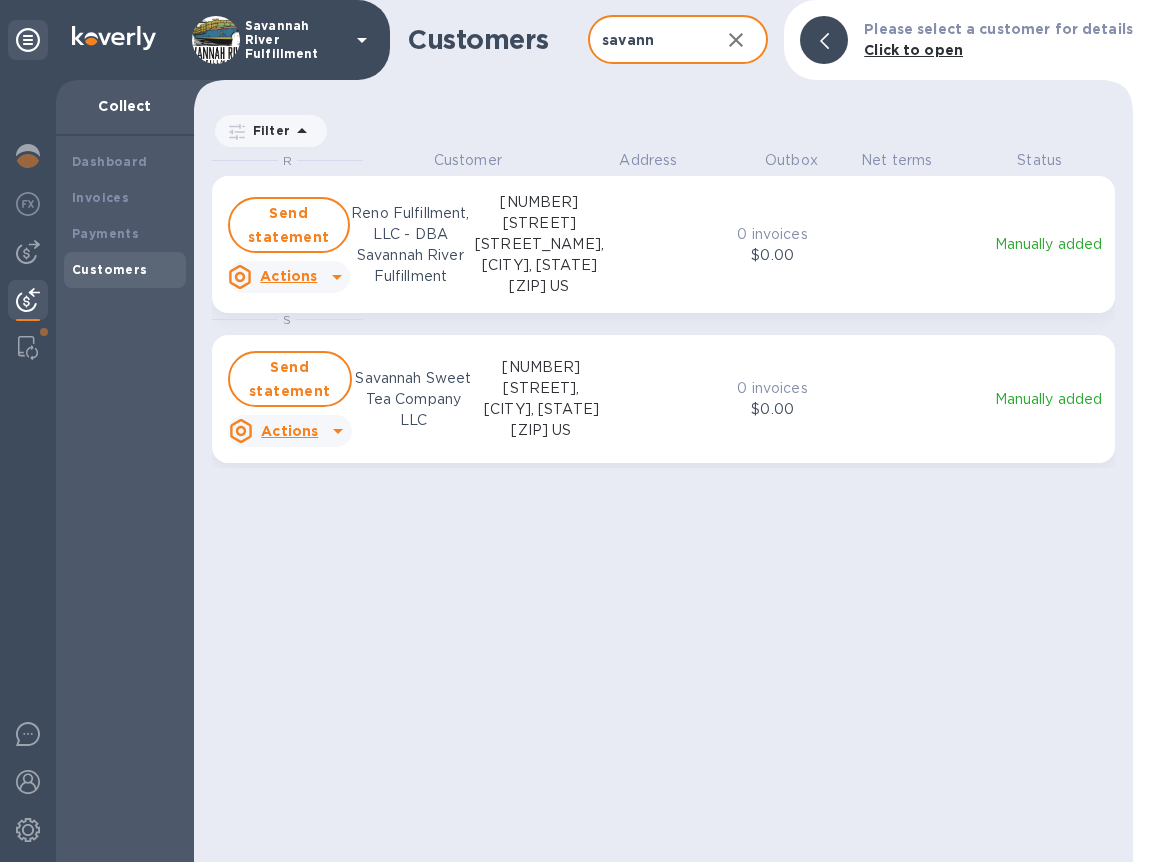 scroll, scrollTop: 17, scrollLeft: 9, axis: both 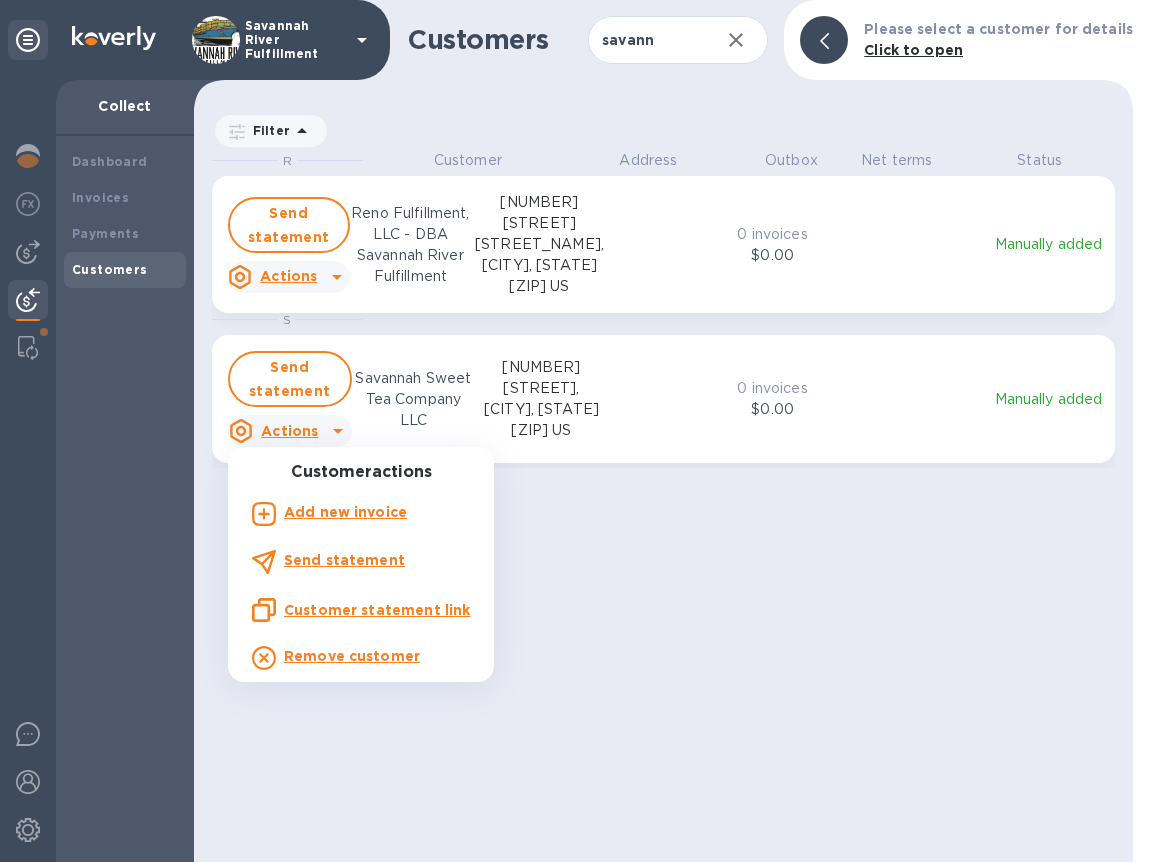 click on "Customer statement link" at bounding box center (377, 610) 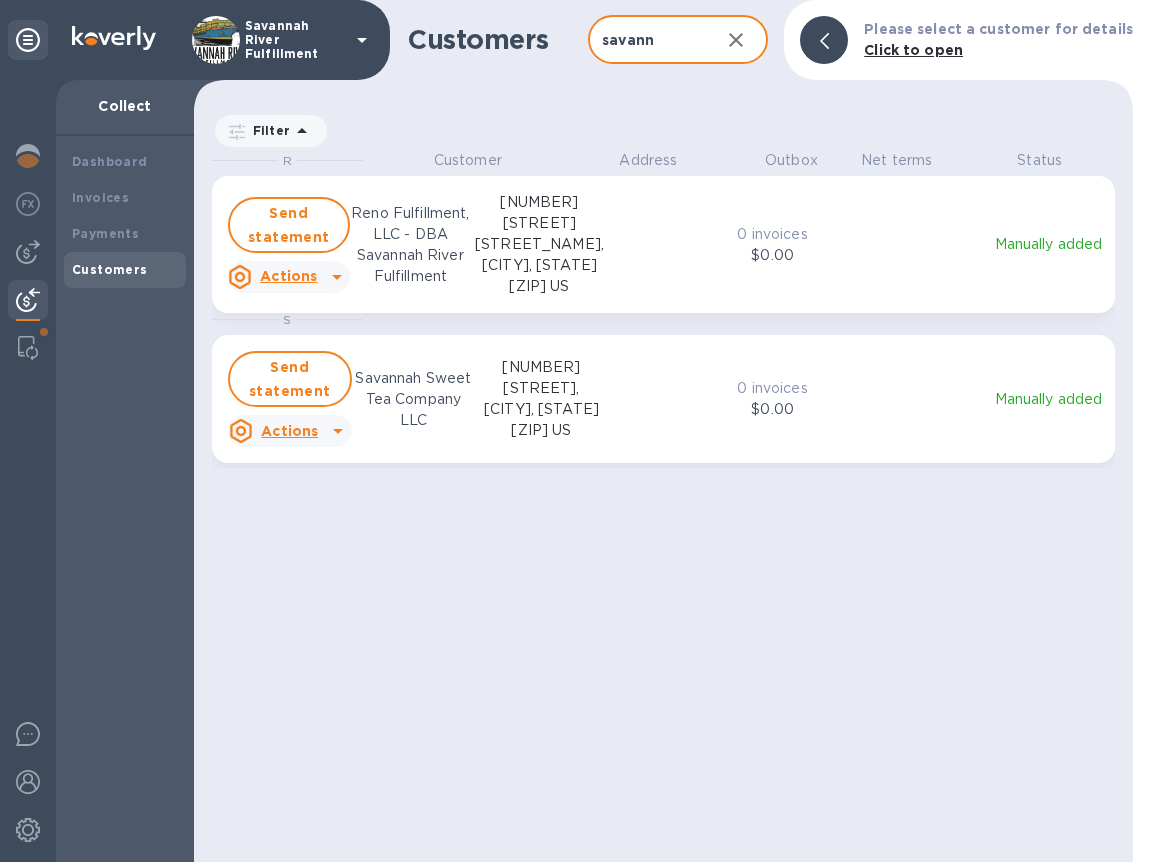 drag, startPoint x: 675, startPoint y: 41, endPoint x: 538, endPoint y: 33, distance: 137.23338 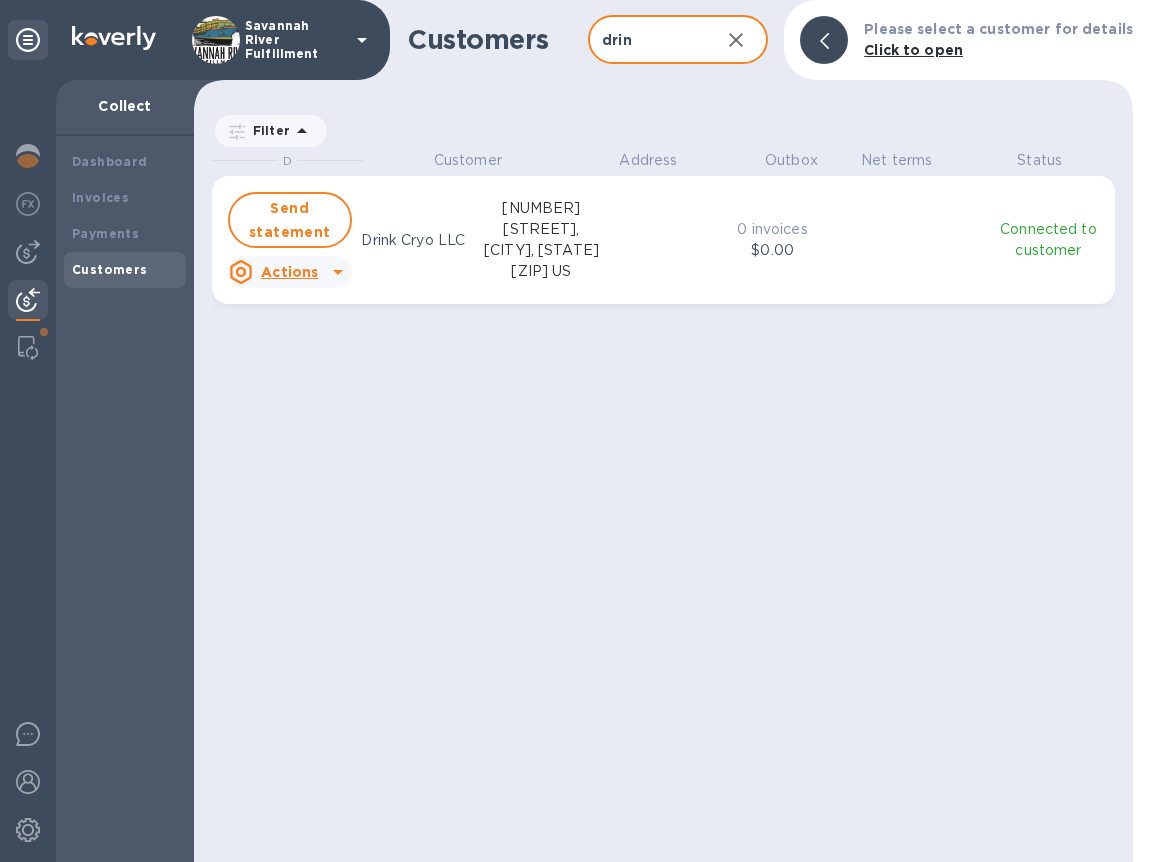 scroll, scrollTop: 17, scrollLeft: 9, axis: both 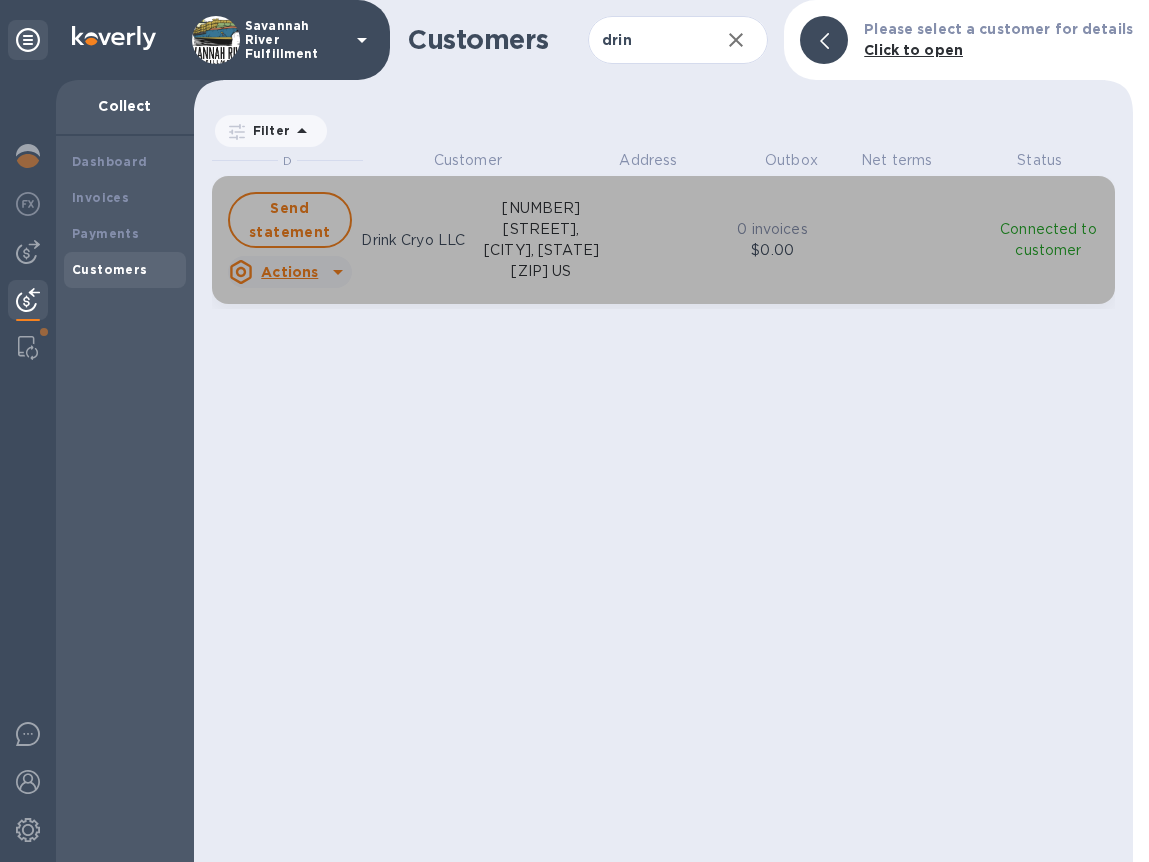 click 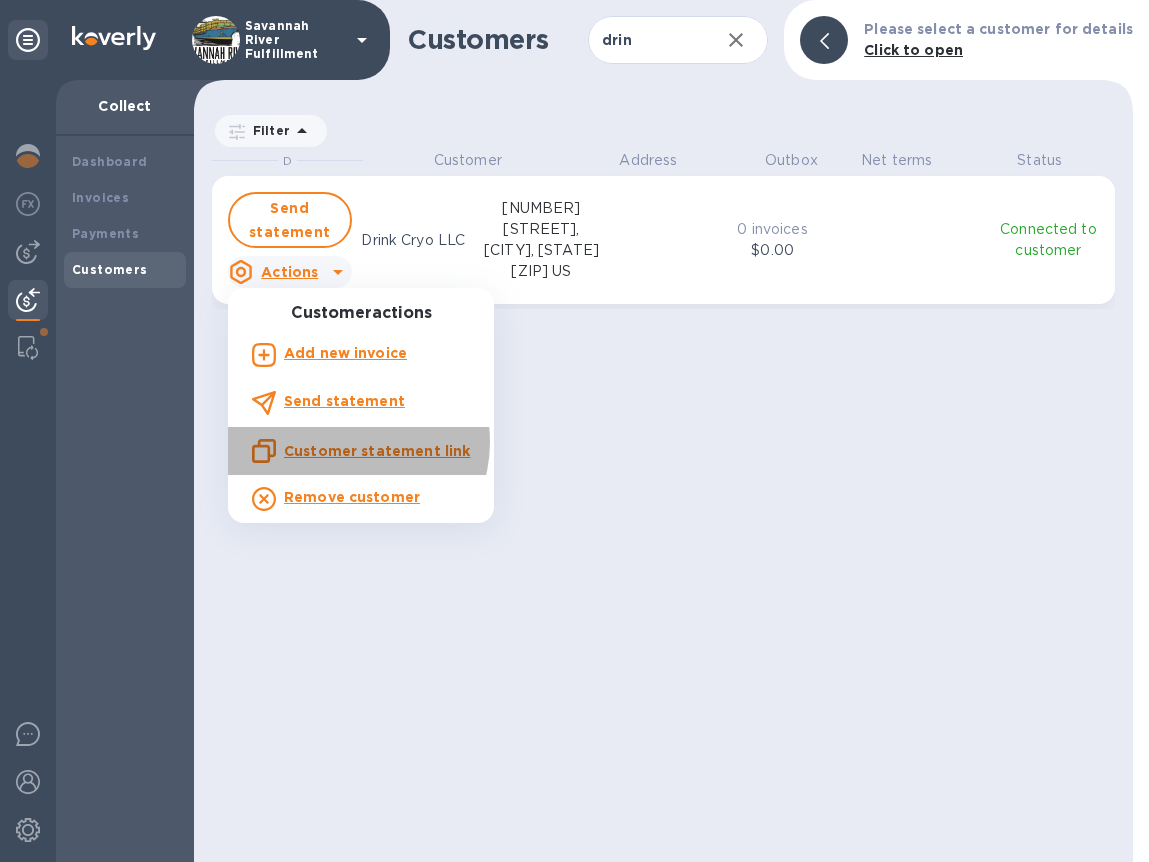 click on "Customer statement link" at bounding box center [377, 451] 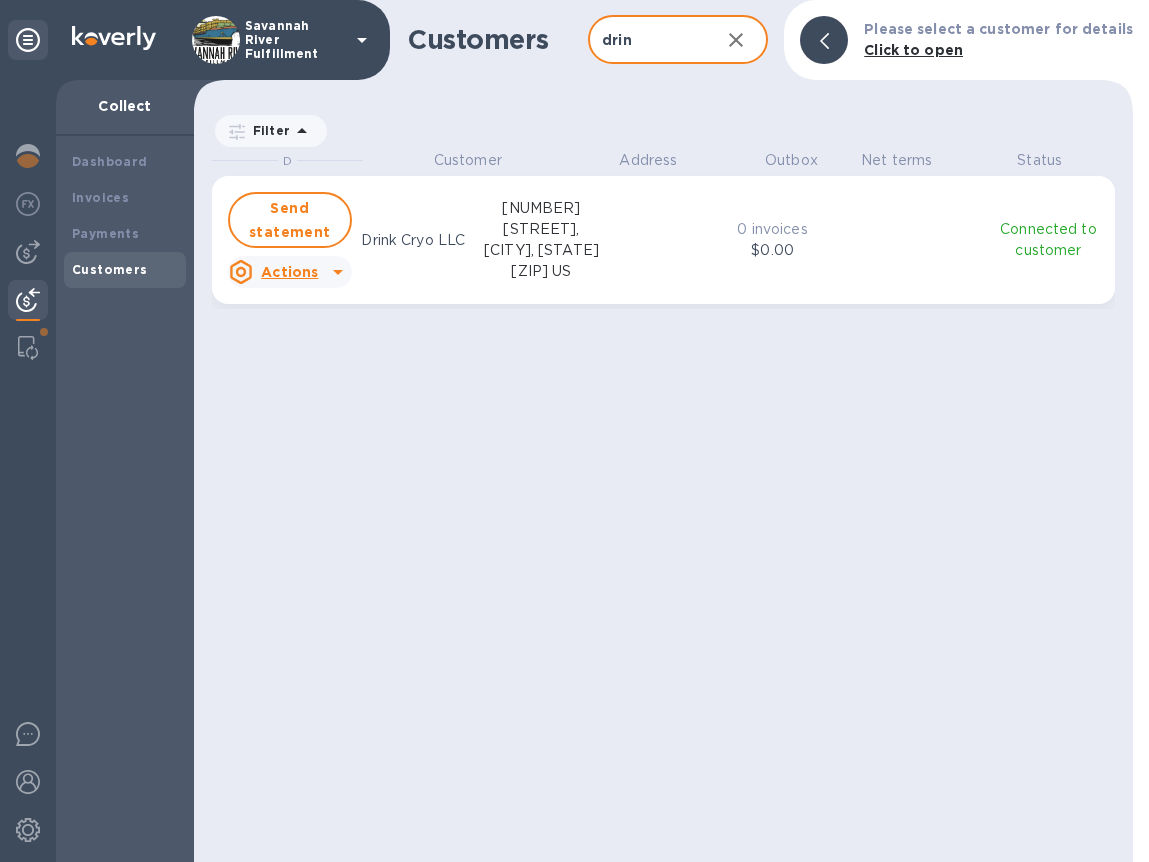 drag, startPoint x: 642, startPoint y: 47, endPoint x: 597, endPoint y: 46, distance: 45.01111 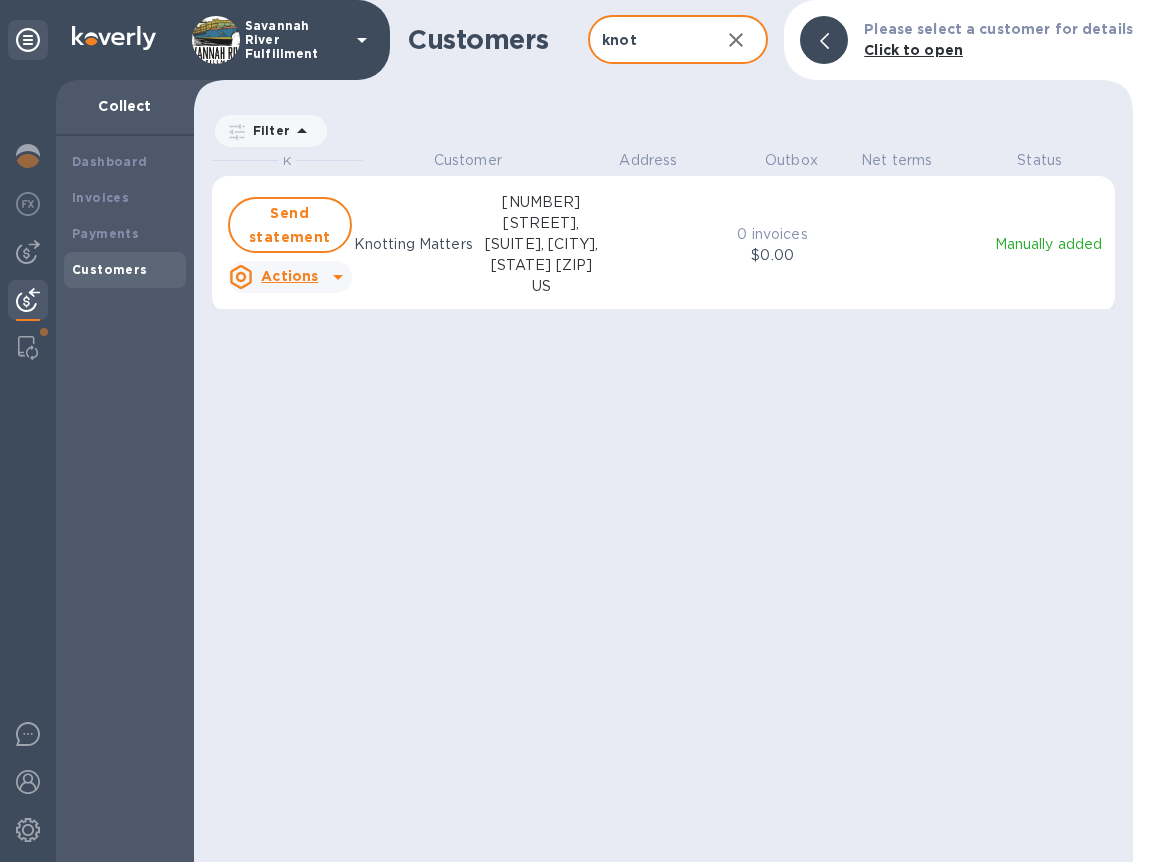 scroll, scrollTop: 17, scrollLeft: 9, axis: both 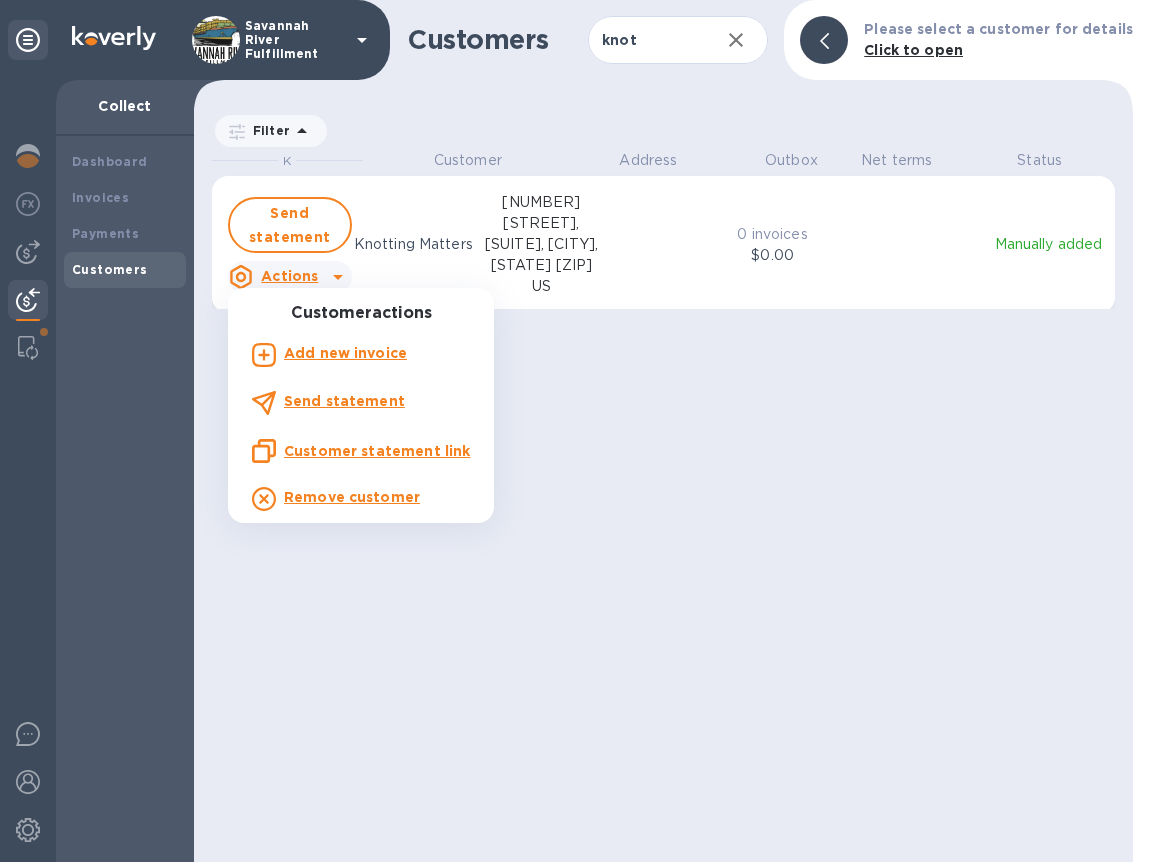 click on "Customer statement link" at bounding box center (377, 451) 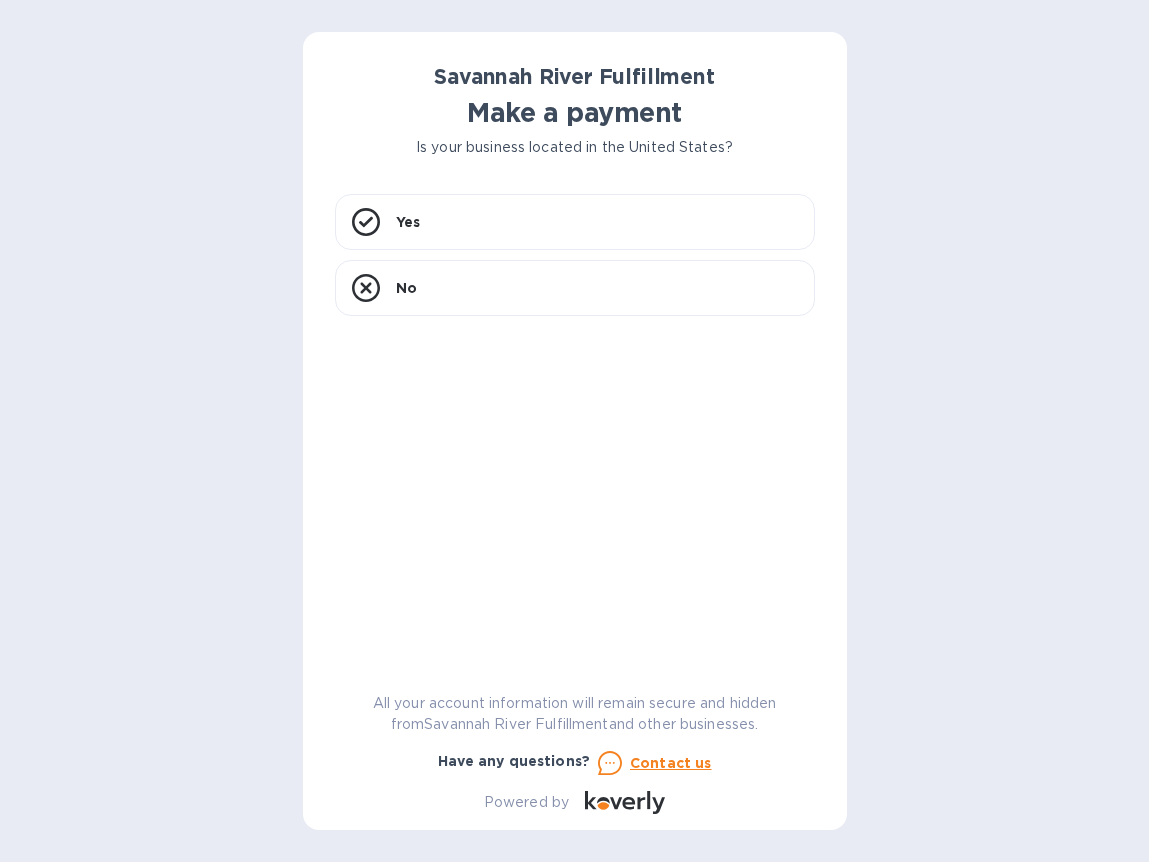 scroll, scrollTop: 0, scrollLeft: 0, axis: both 